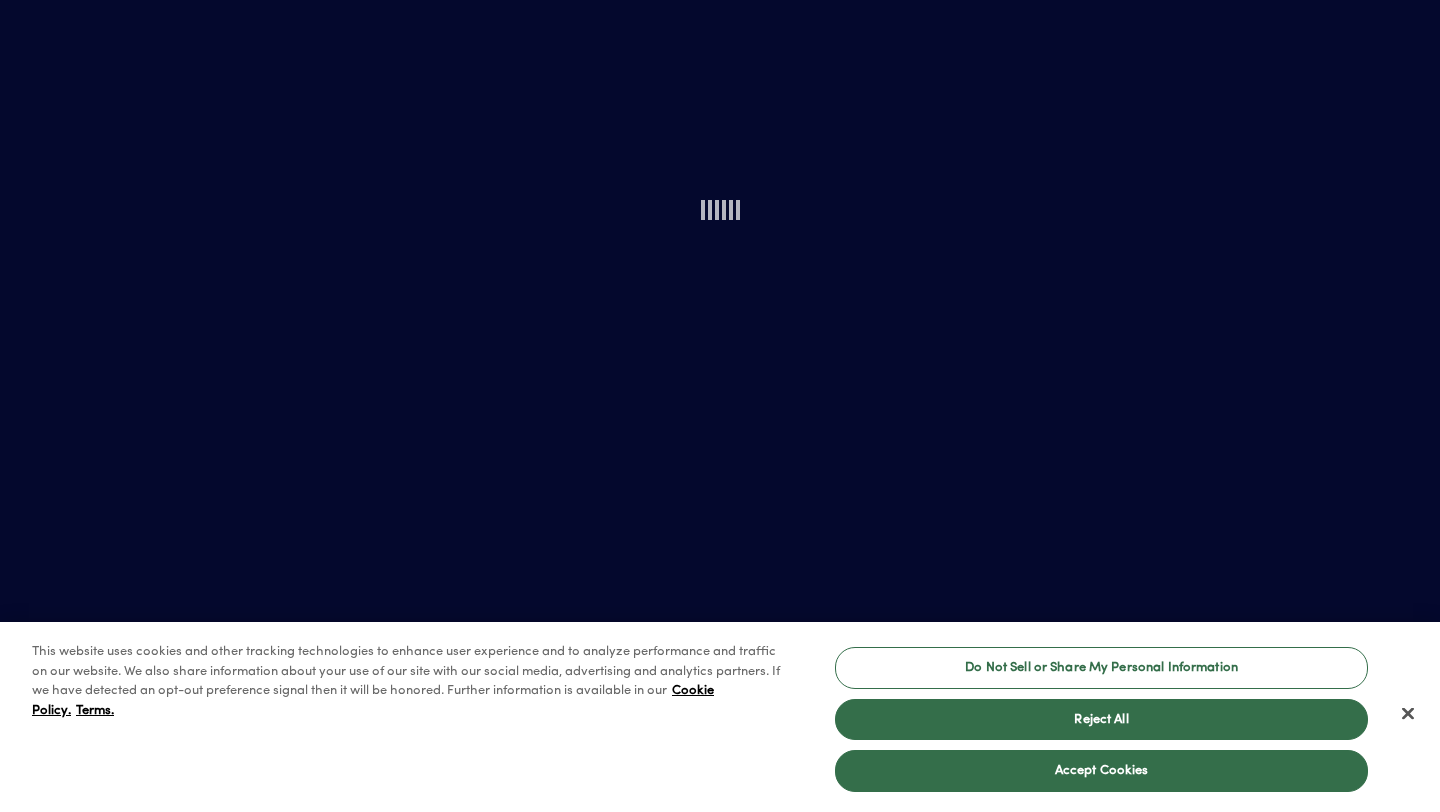 scroll, scrollTop: 0, scrollLeft: 0, axis: both 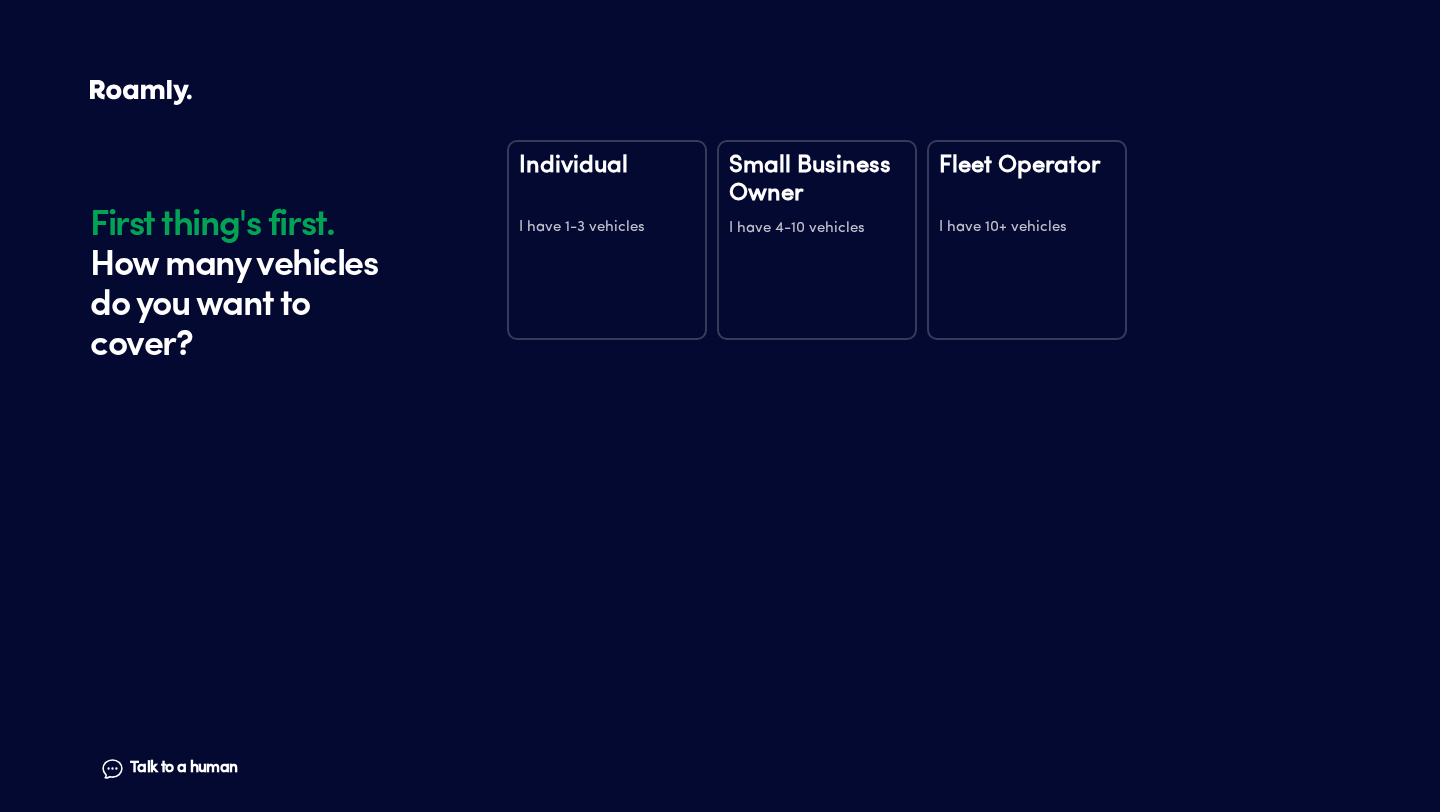 click on "Individual I have 1-3 vehicles" at bounding box center (607, 240) 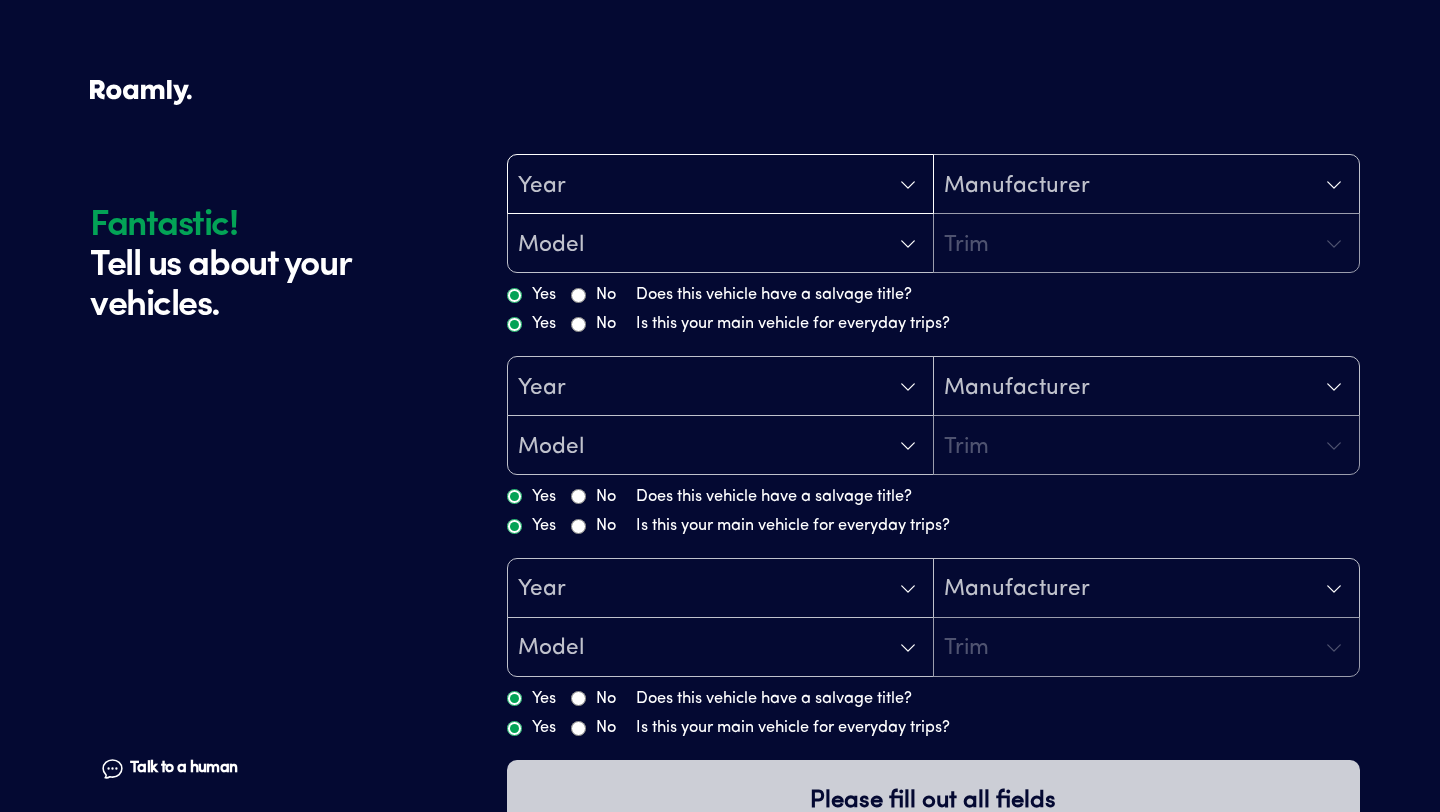 click on "Year" at bounding box center [720, 185] 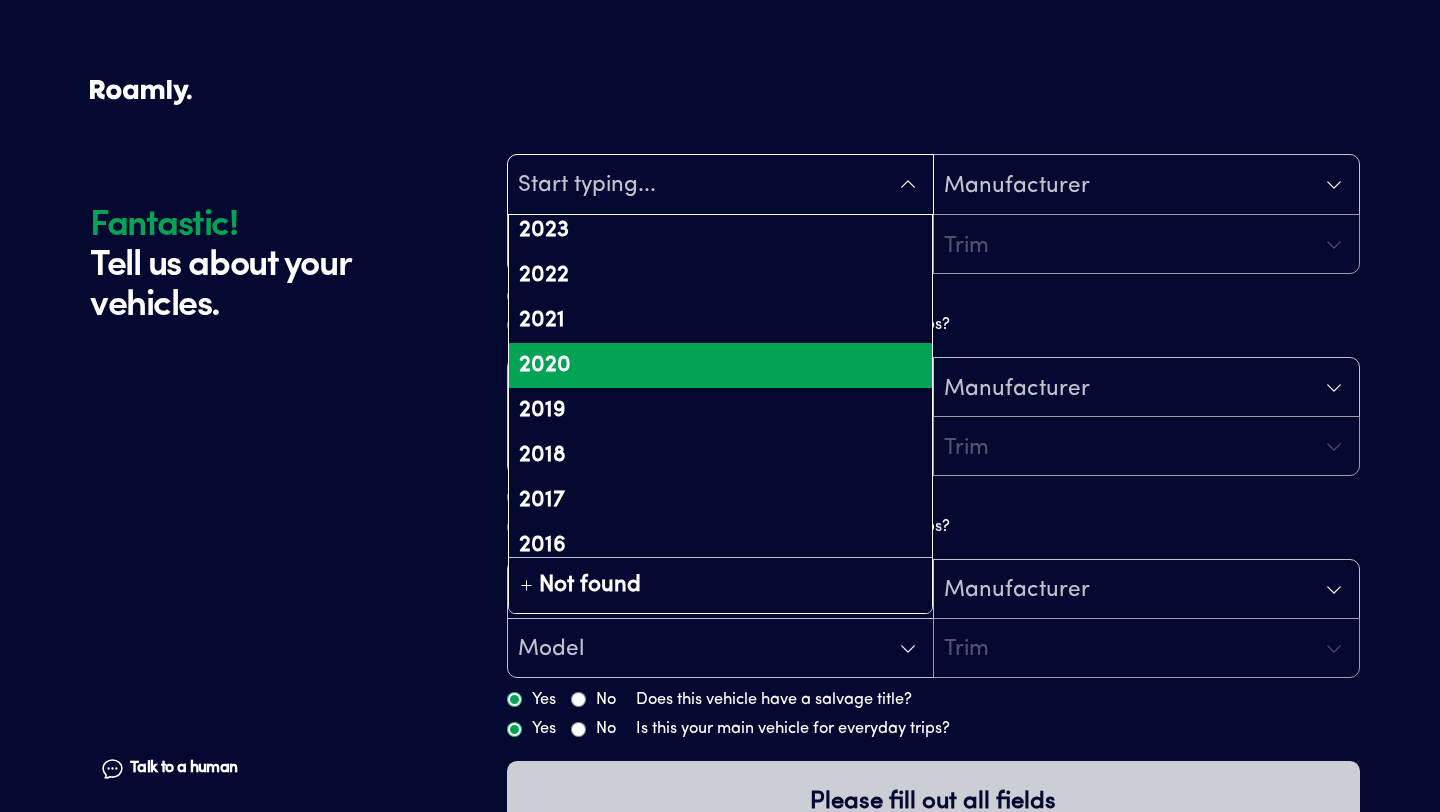 scroll, scrollTop: 192, scrollLeft: 0, axis: vertical 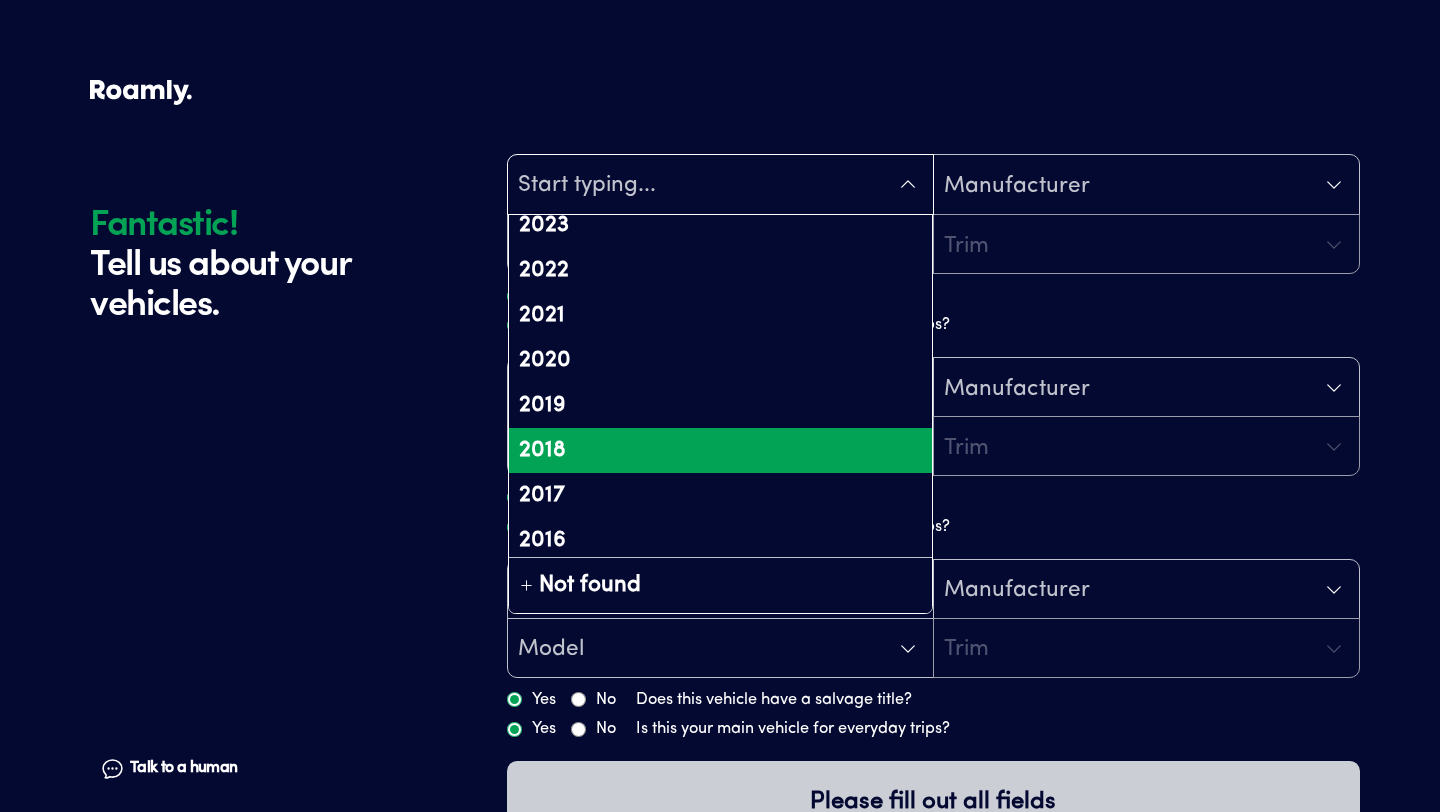 click on "2018" at bounding box center [720, 450] 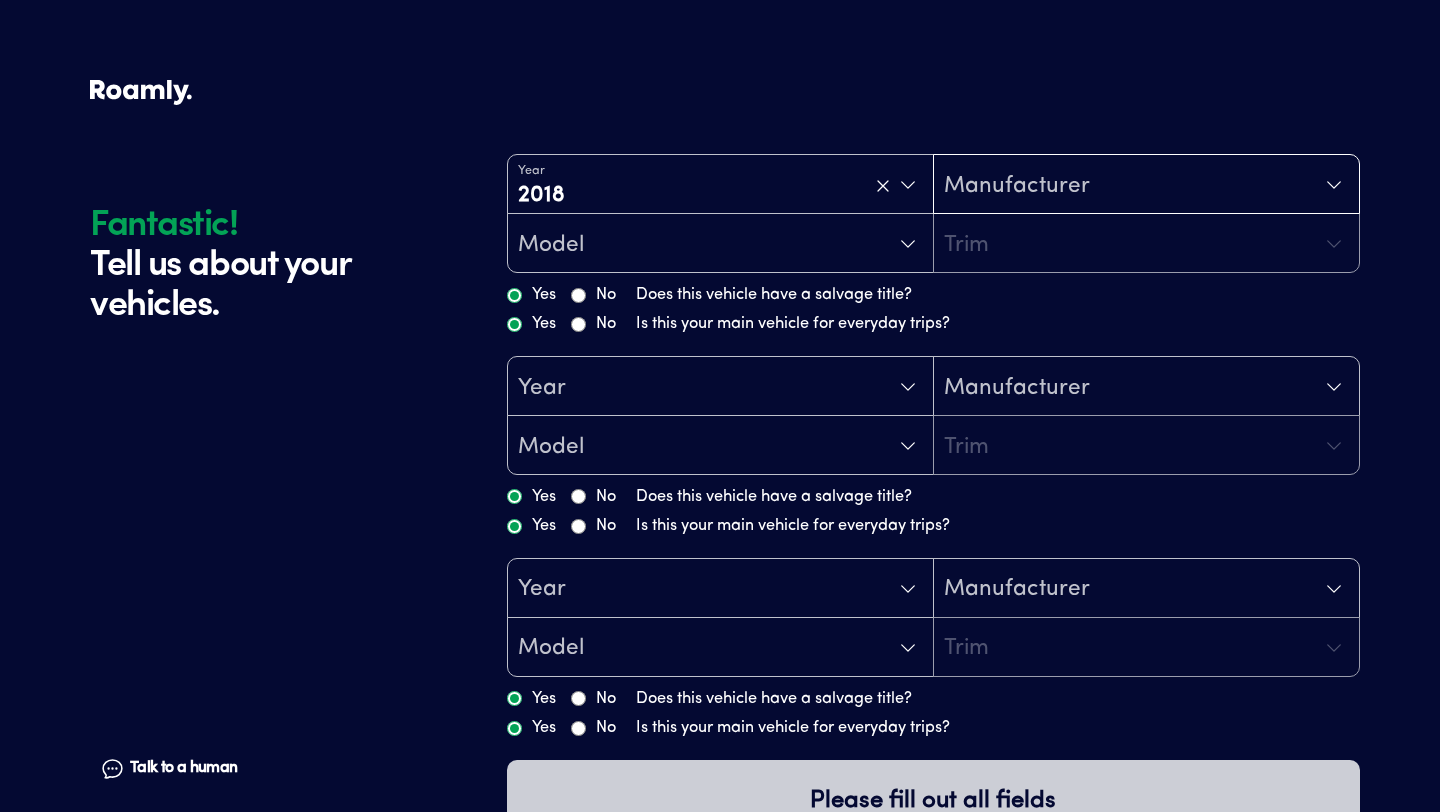 click on "Manufacturer" at bounding box center (1017, 186) 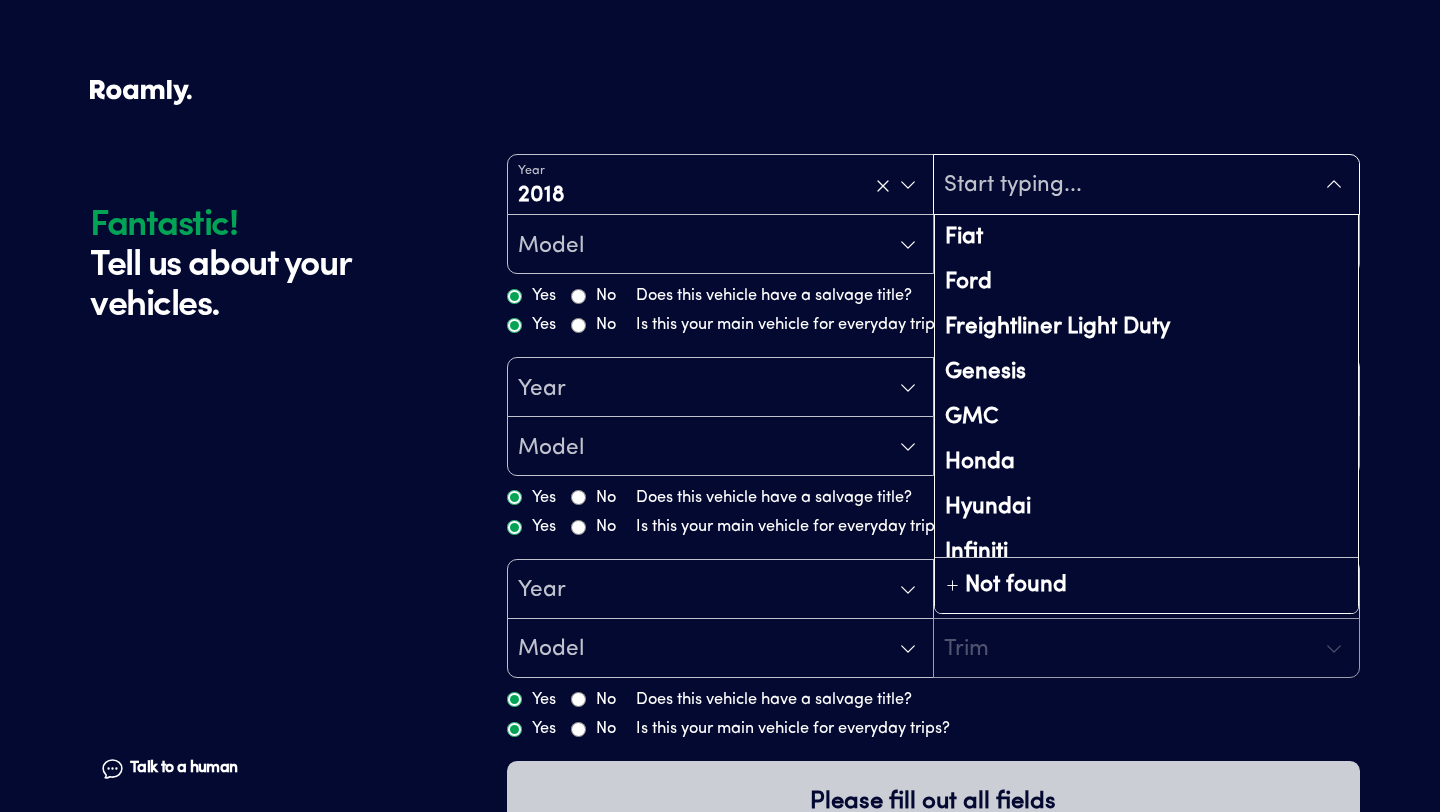 scroll, scrollTop: 435, scrollLeft: 0, axis: vertical 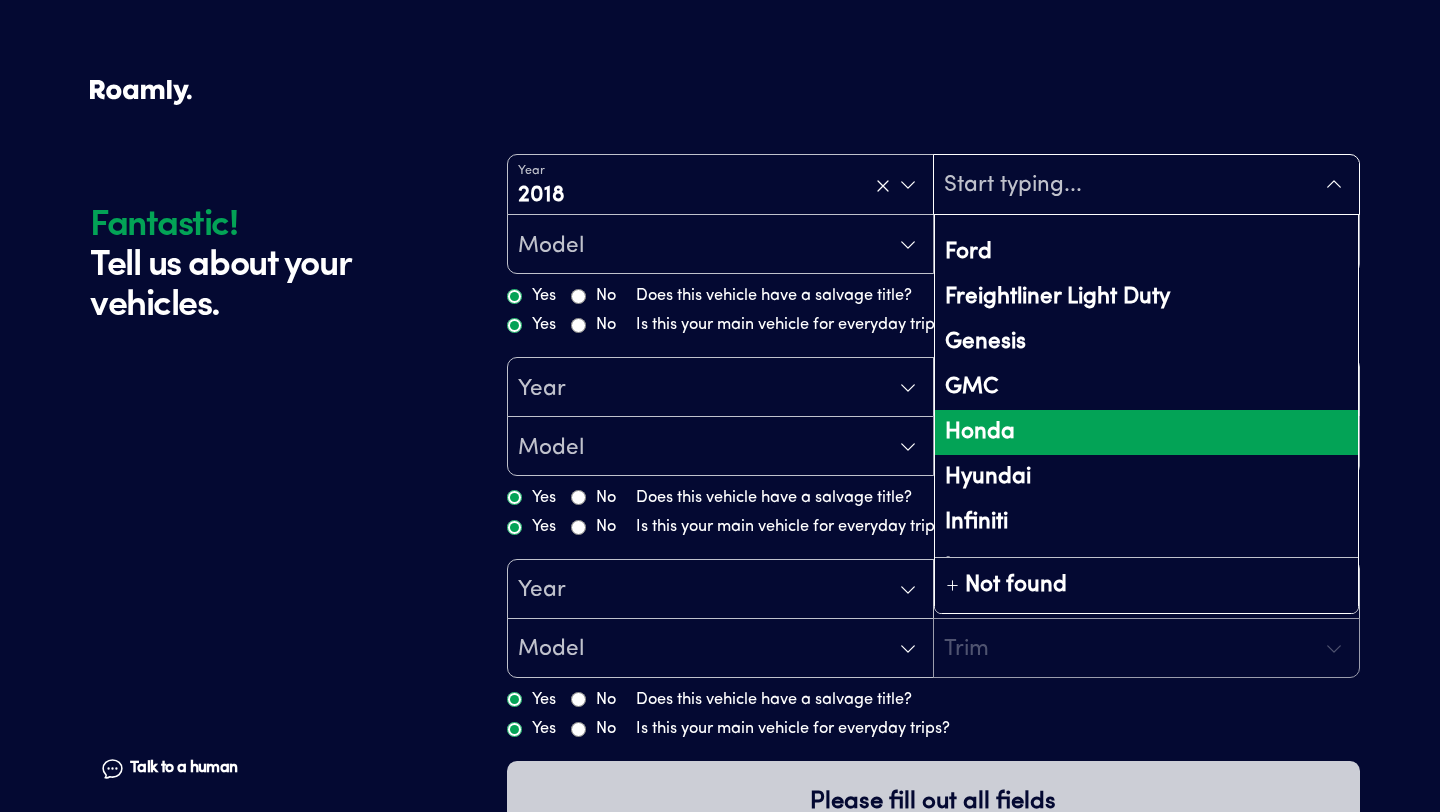 click on "Honda" at bounding box center (1146, 432) 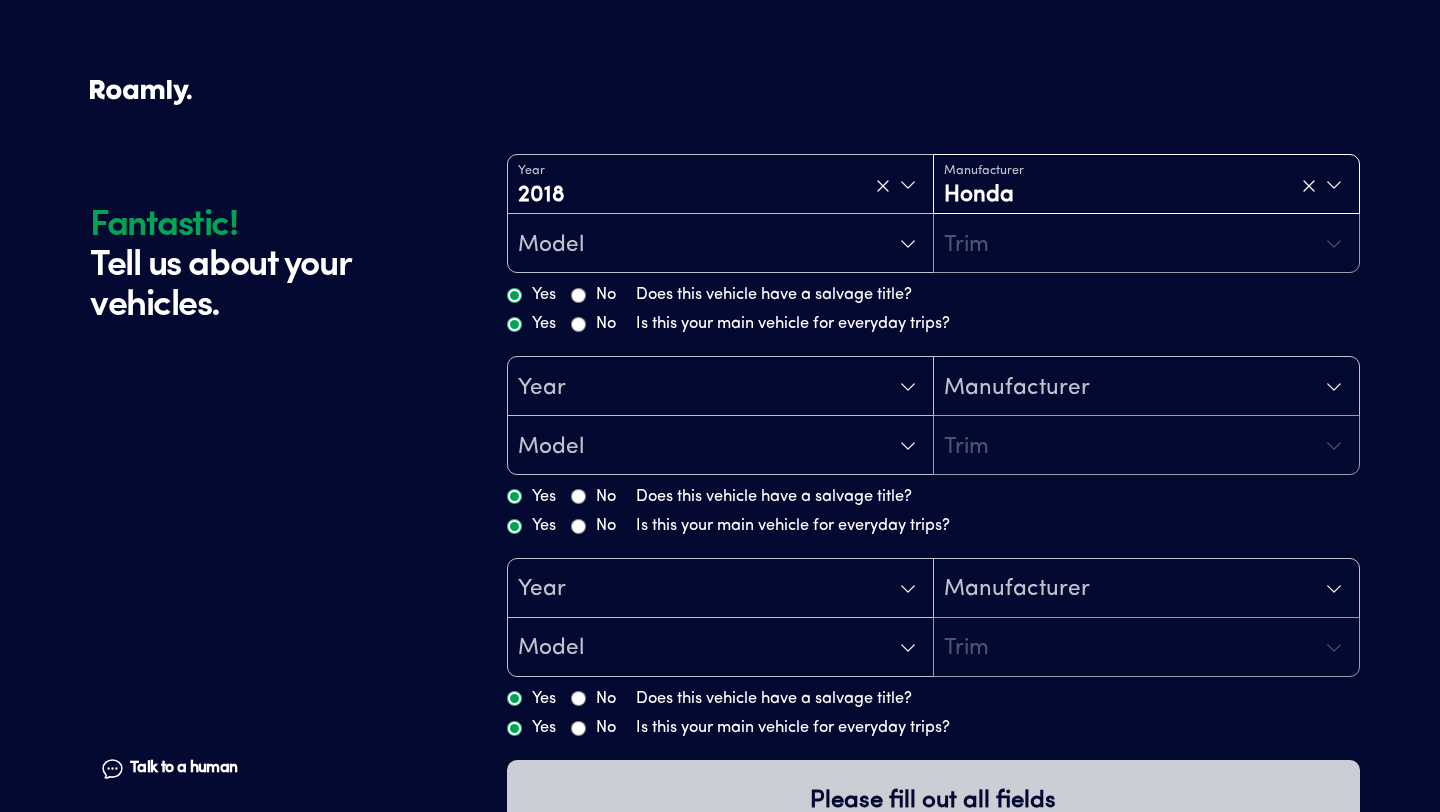click on "Manufacturer Honda" at bounding box center [1146, 185] 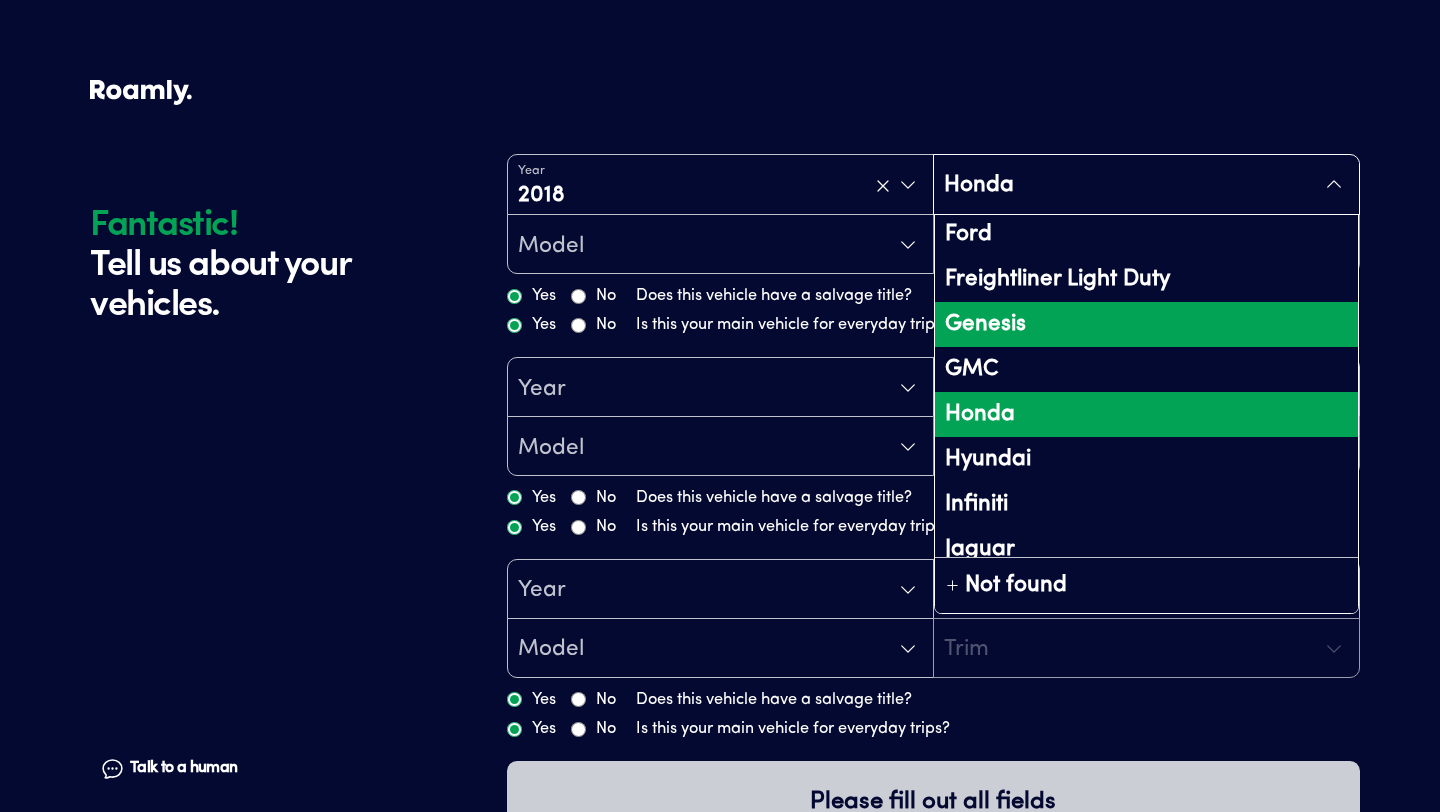 scroll, scrollTop: 467, scrollLeft: 0, axis: vertical 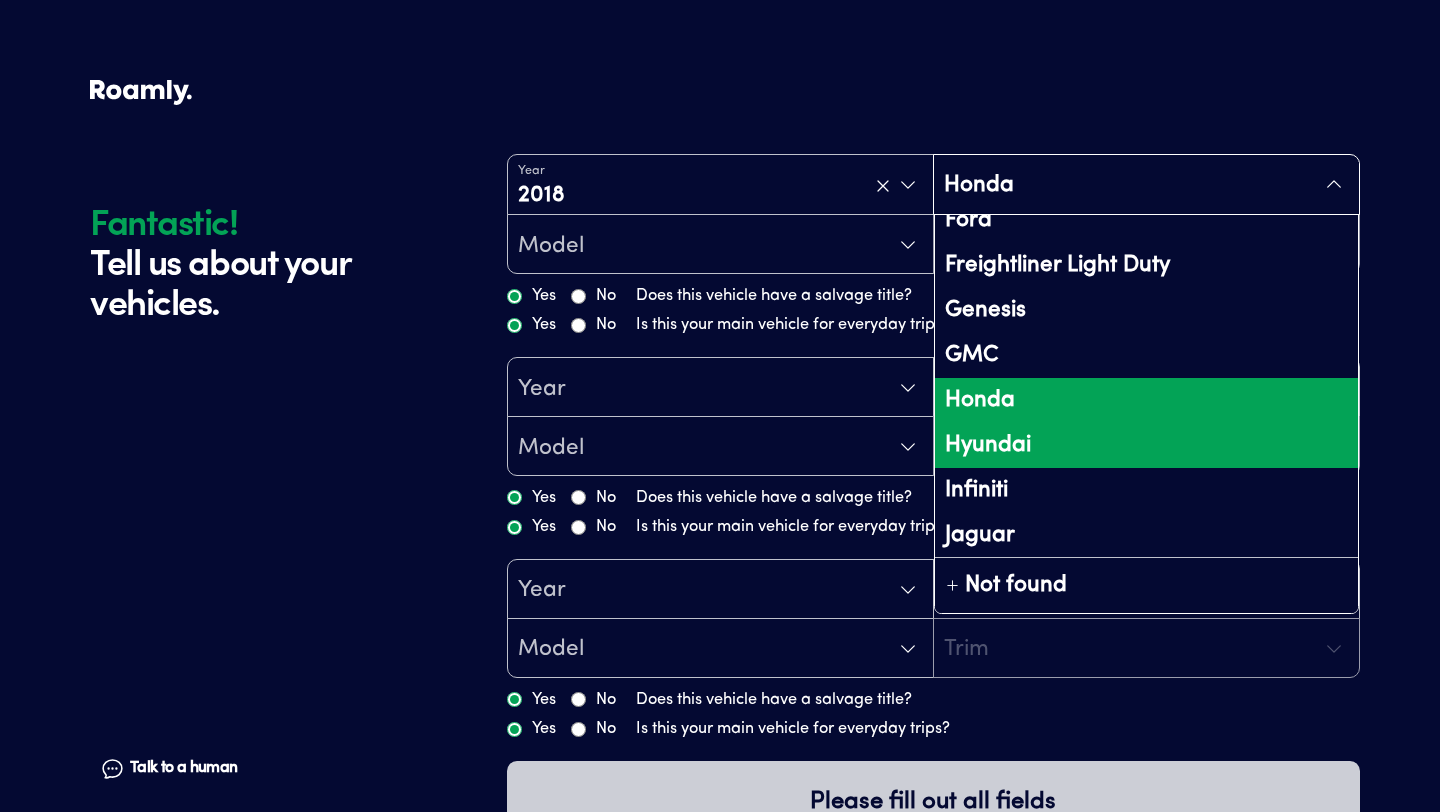 click on "Hyundai" at bounding box center (1146, 445) 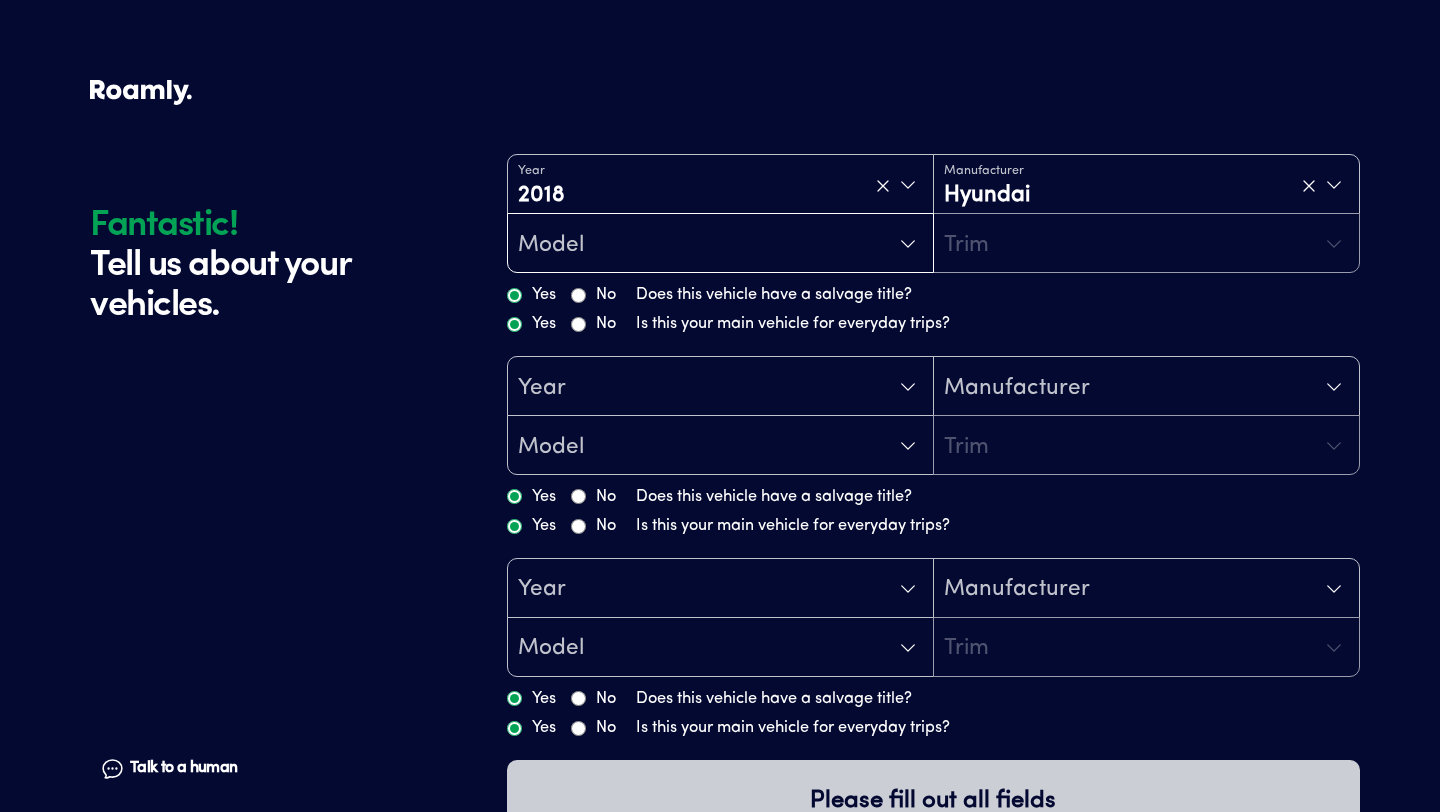 click on "Model" at bounding box center (720, 244) 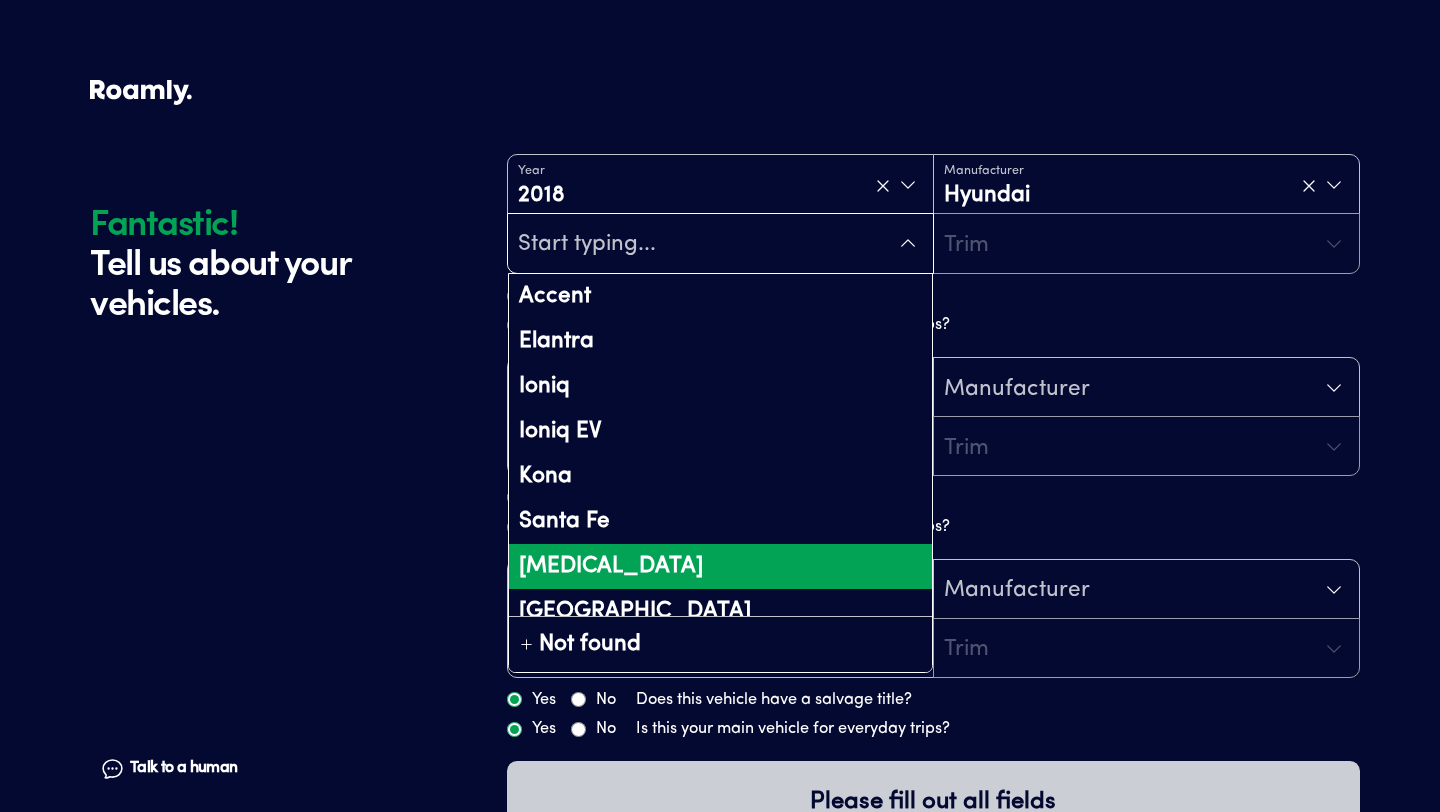 click on "[MEDICAL_DATA]" at bounding box center [720, 566] 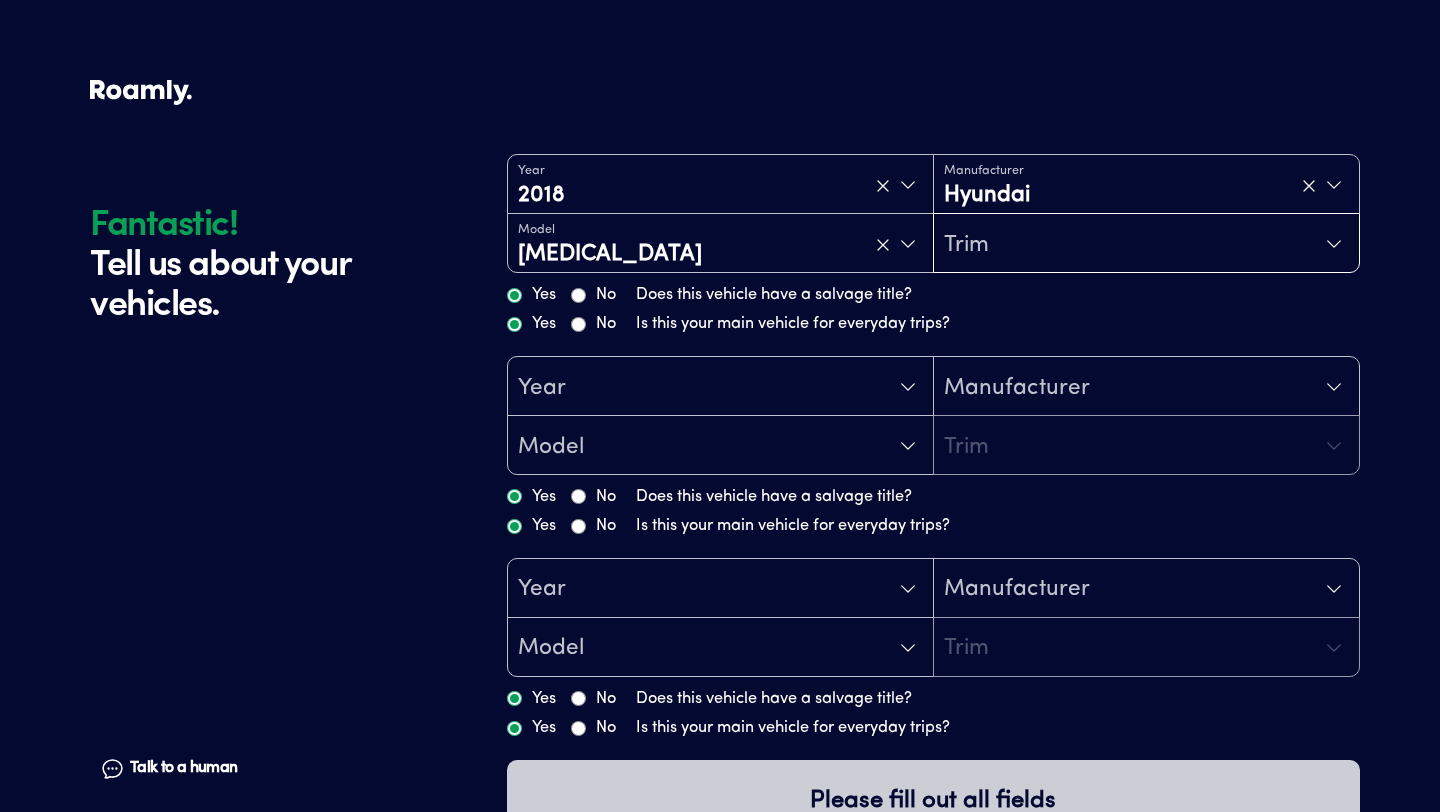 click on "Trim" at bounding box center [1146, 244] 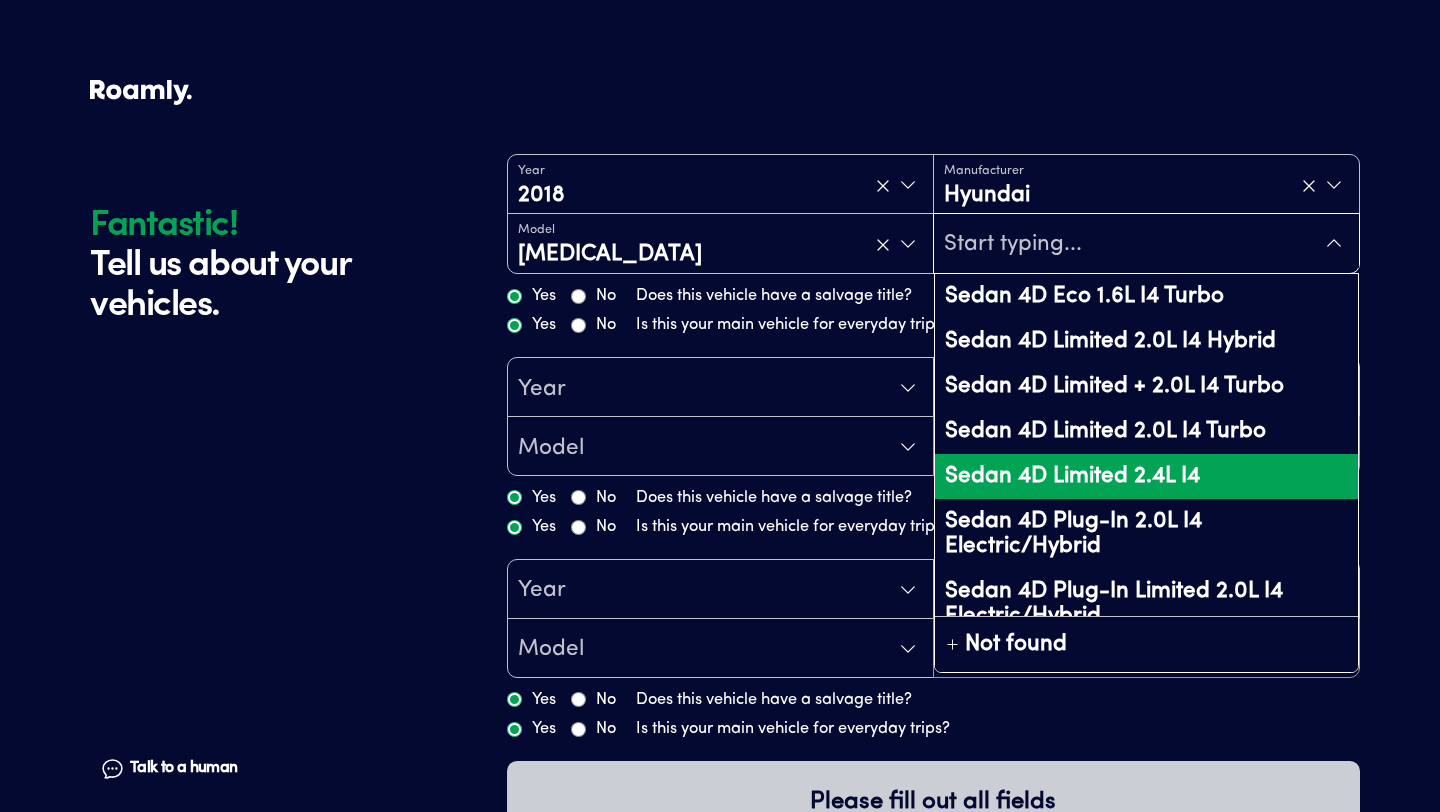 click on "Sedan 4D Limited 2.4L I4" at bounding box center [1146, 476] 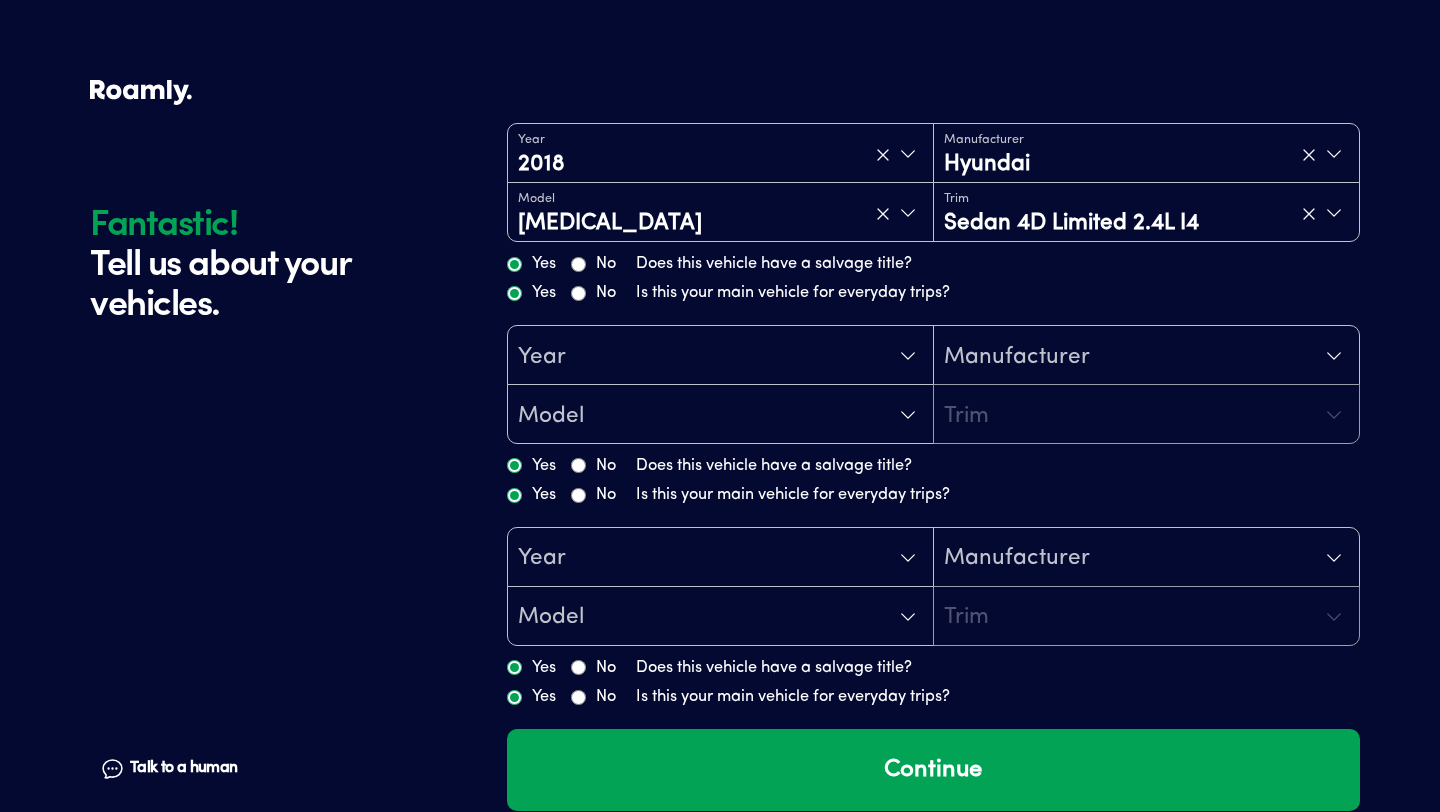 scroll, scrollTop: 43, scrollLeft: 0, axis: vertical 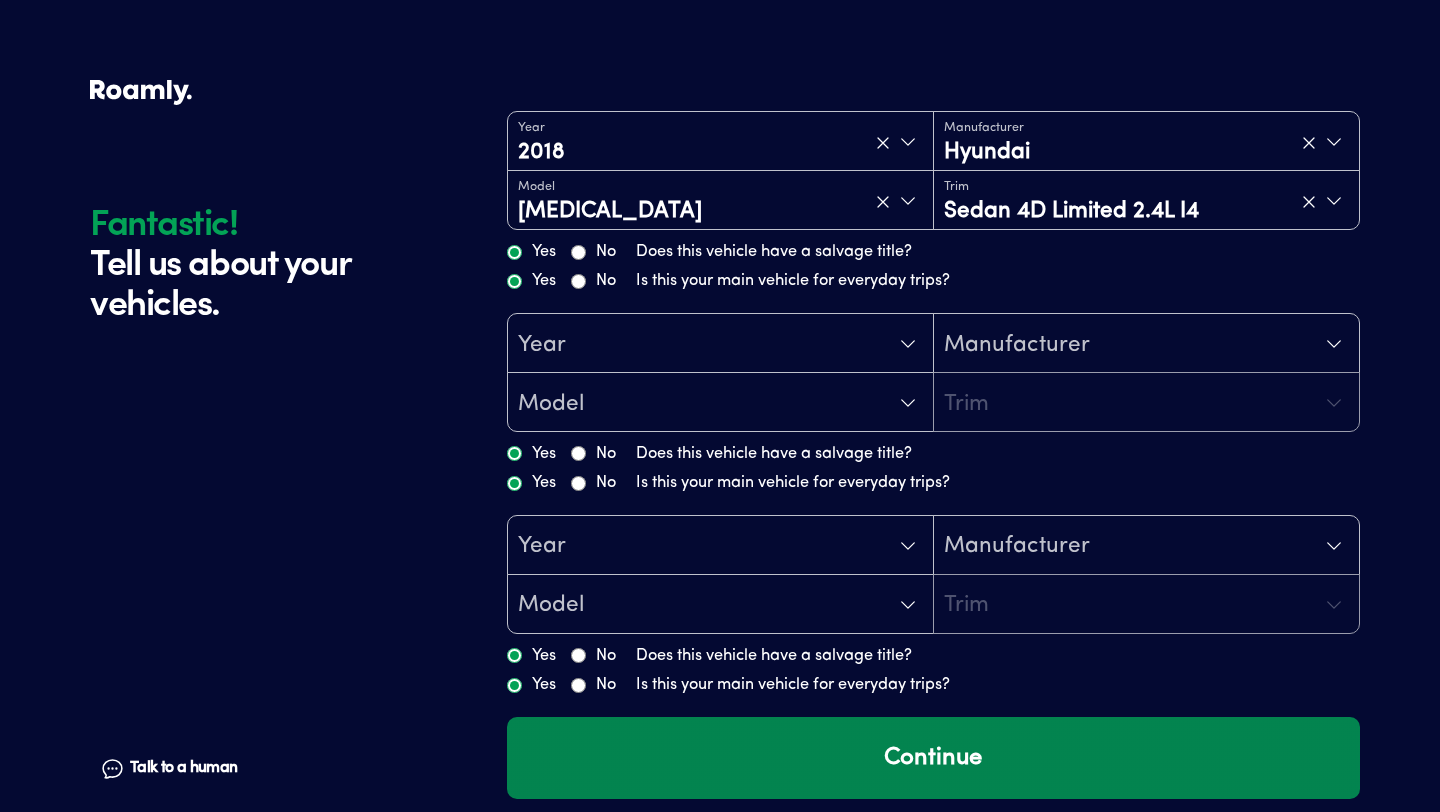 click on "Continue" at bounding box center [933, 758] 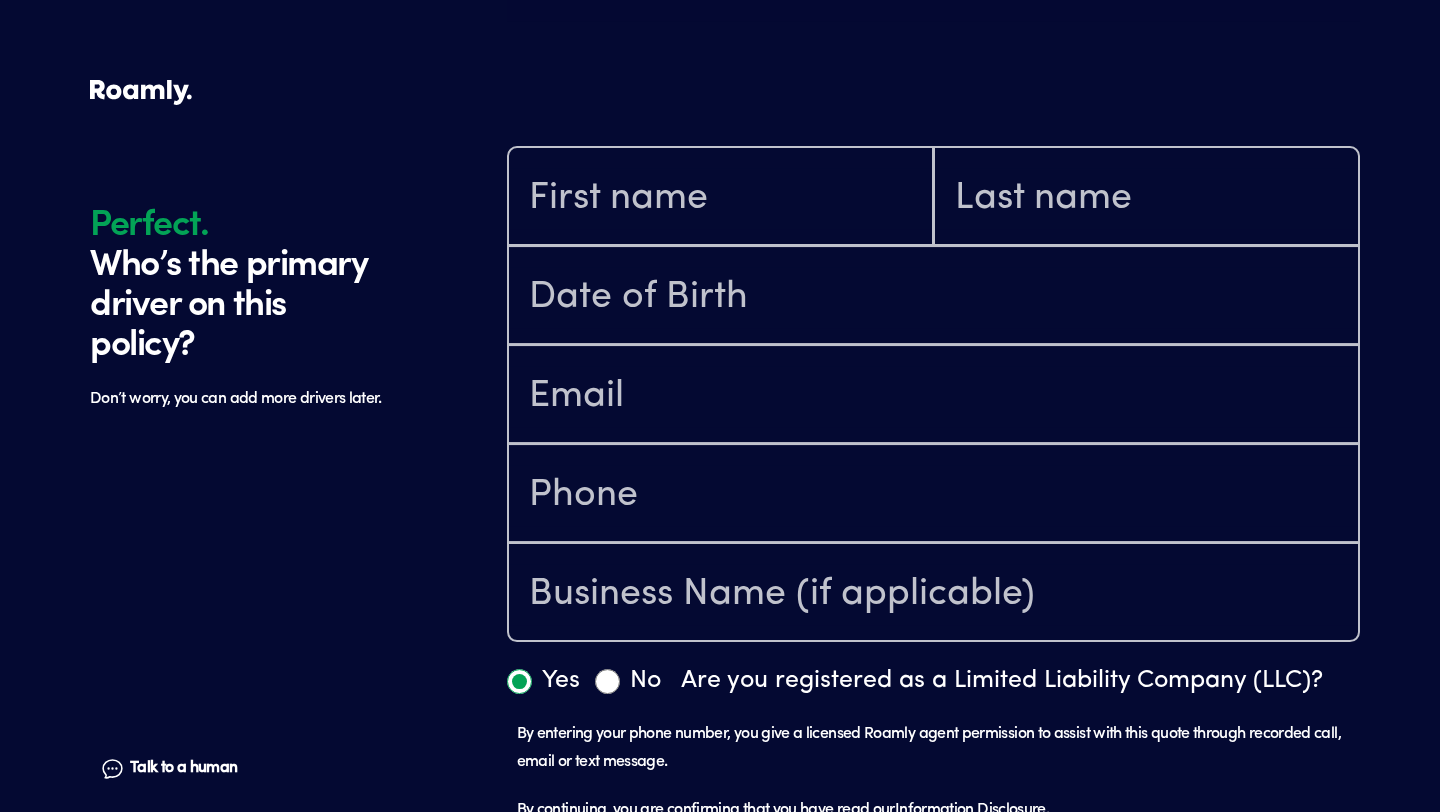 scroll, scrollTop: 805, scrollLeft: 0, axis: vertical 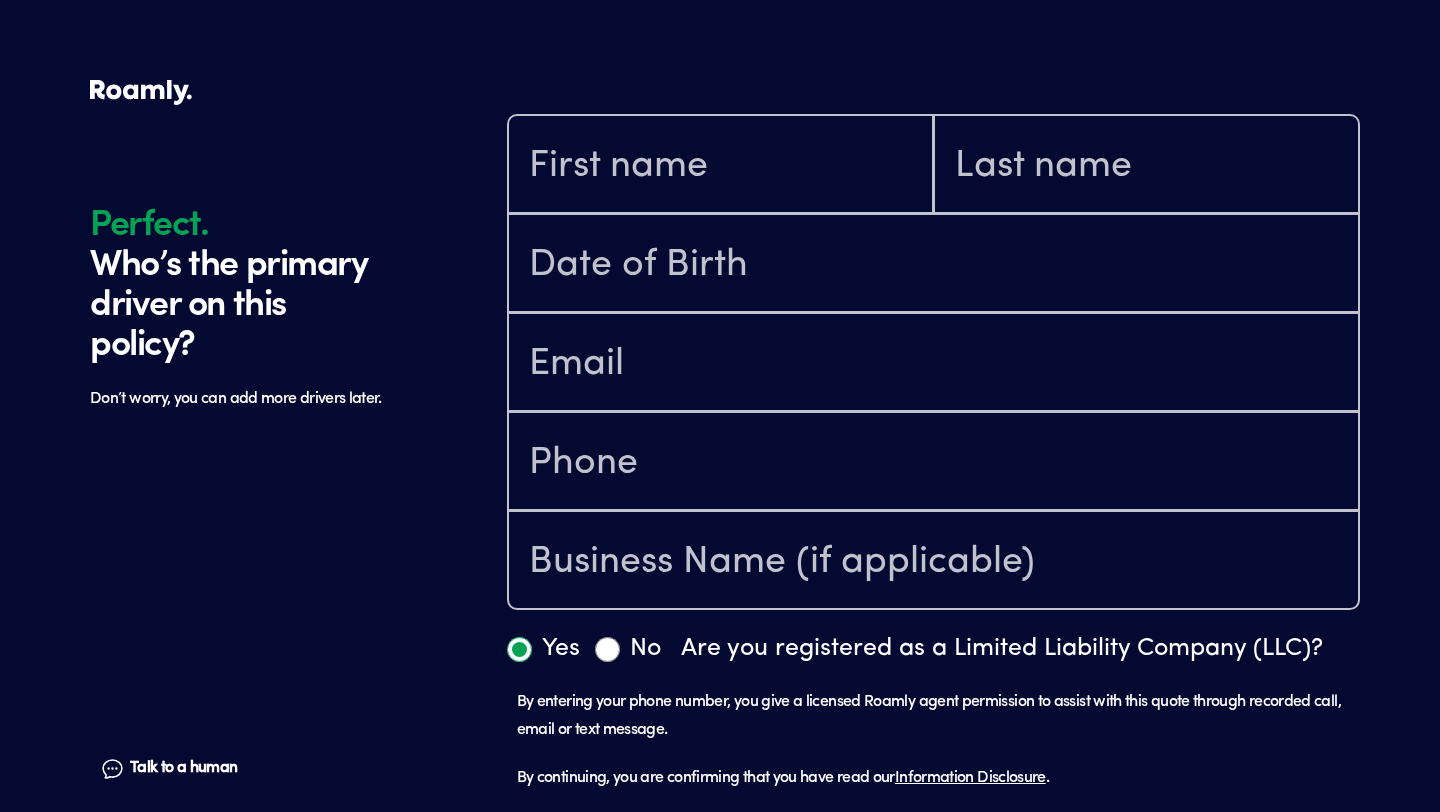 click at bounding box center [933, 263] 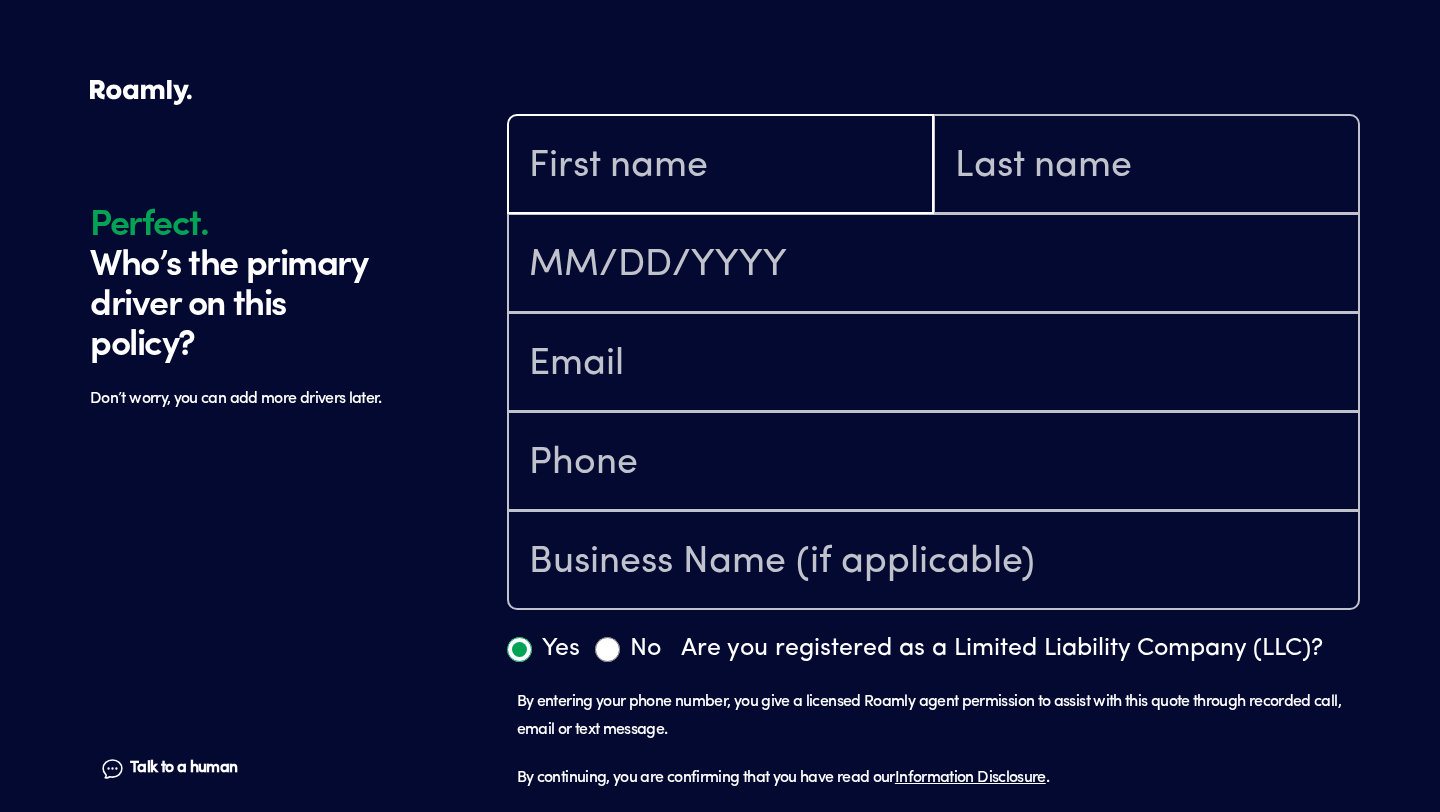 click at bounding box center [720, 166] 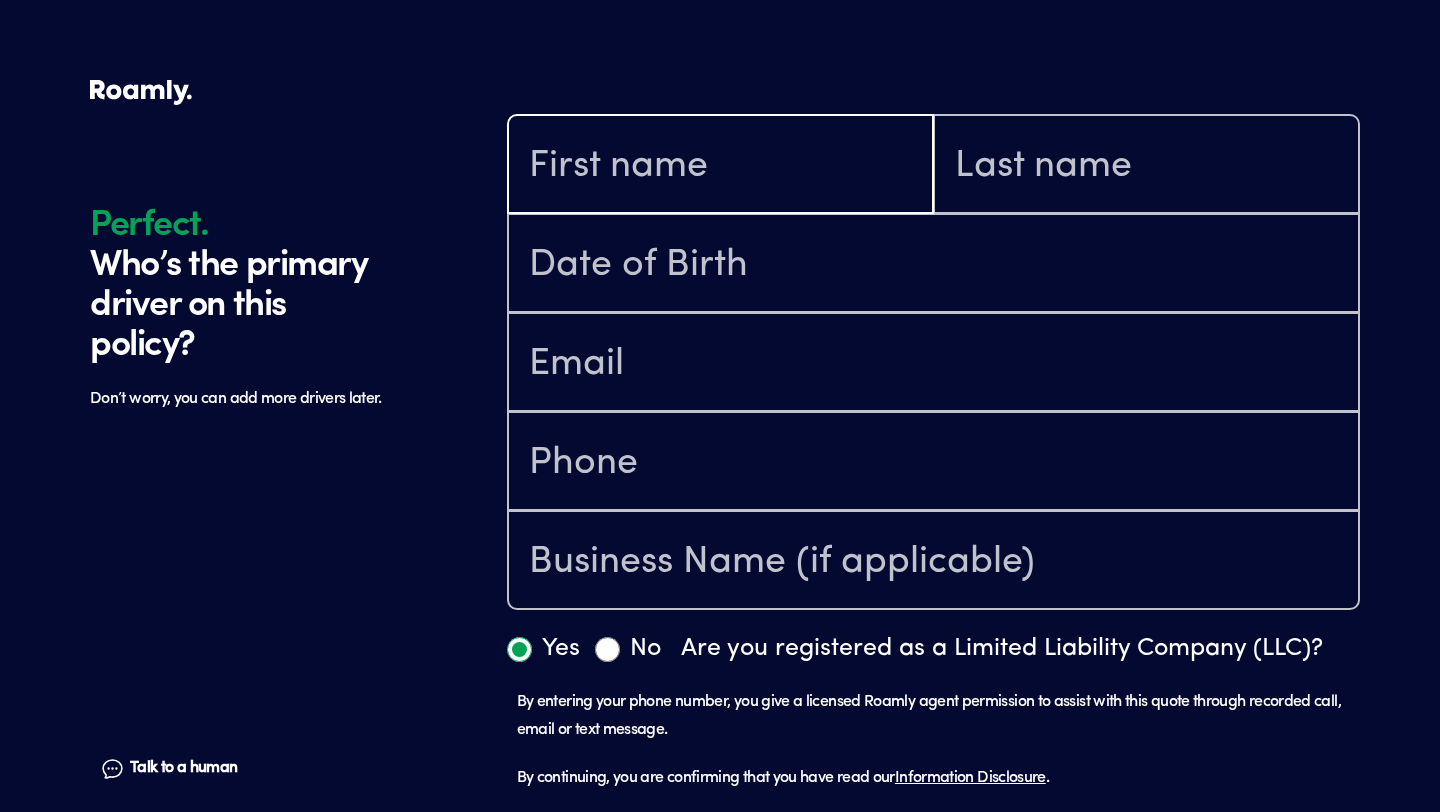type on "Ion" 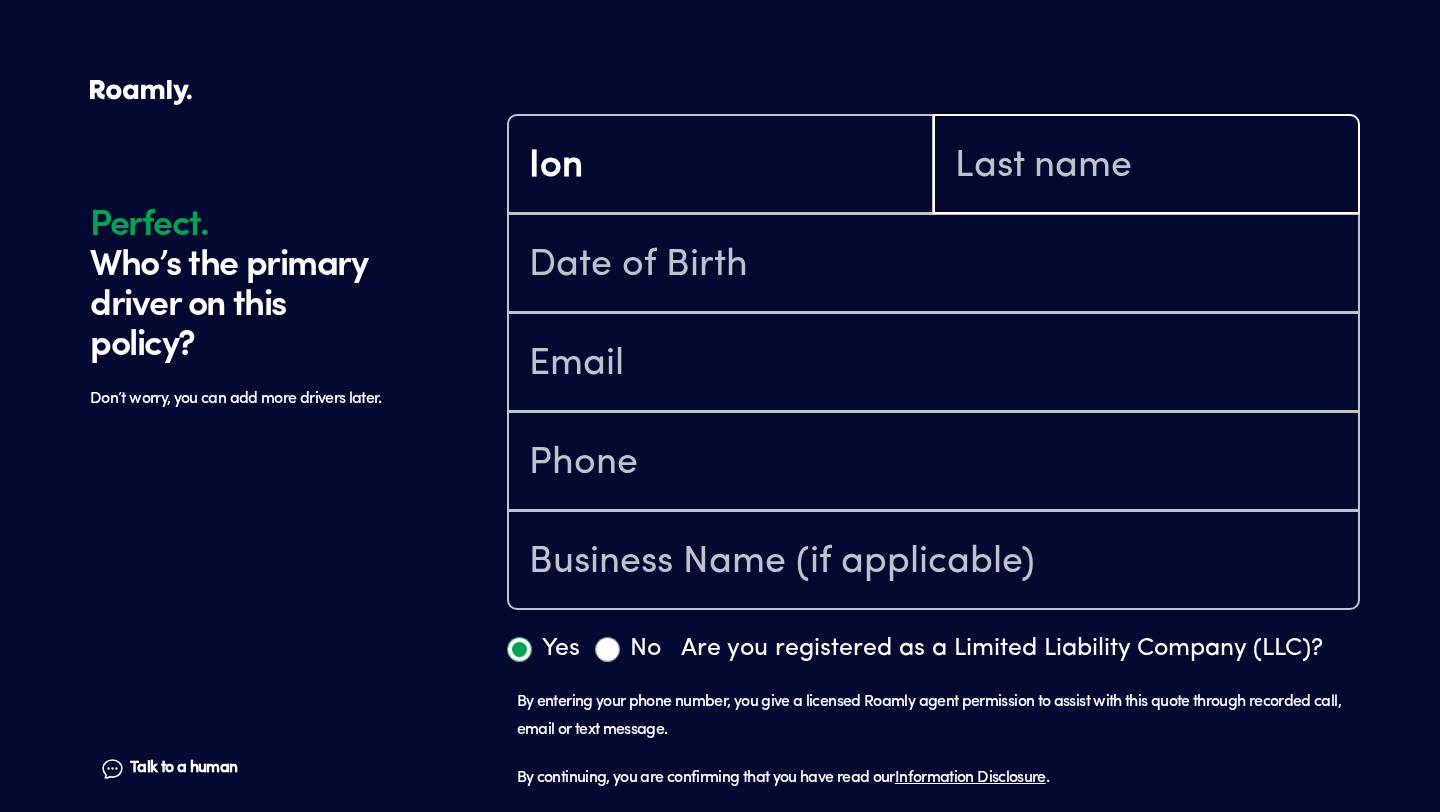 type on "Amarioarei" 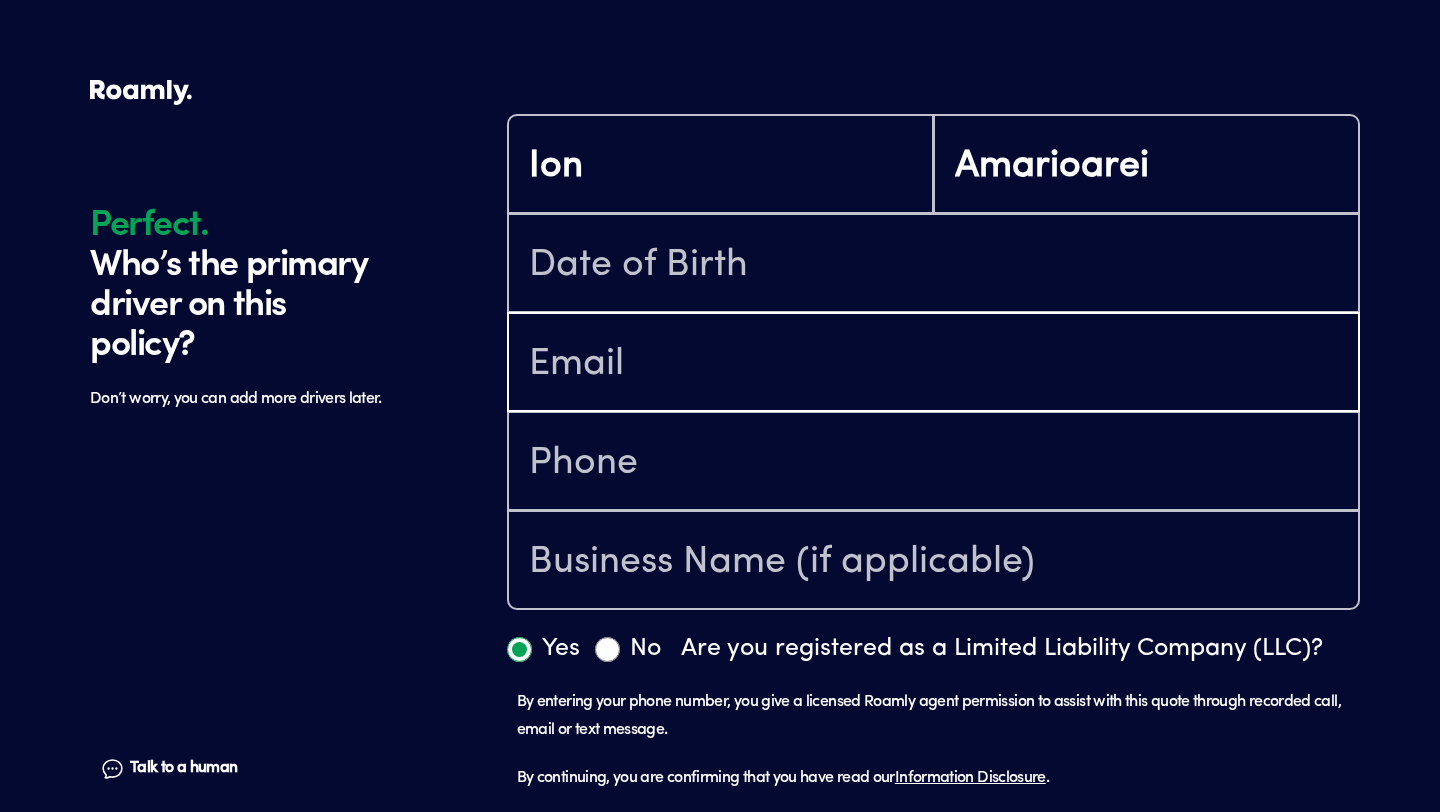 type on "[EMAIL_ADDRESS][DOMAIN_NAME]" 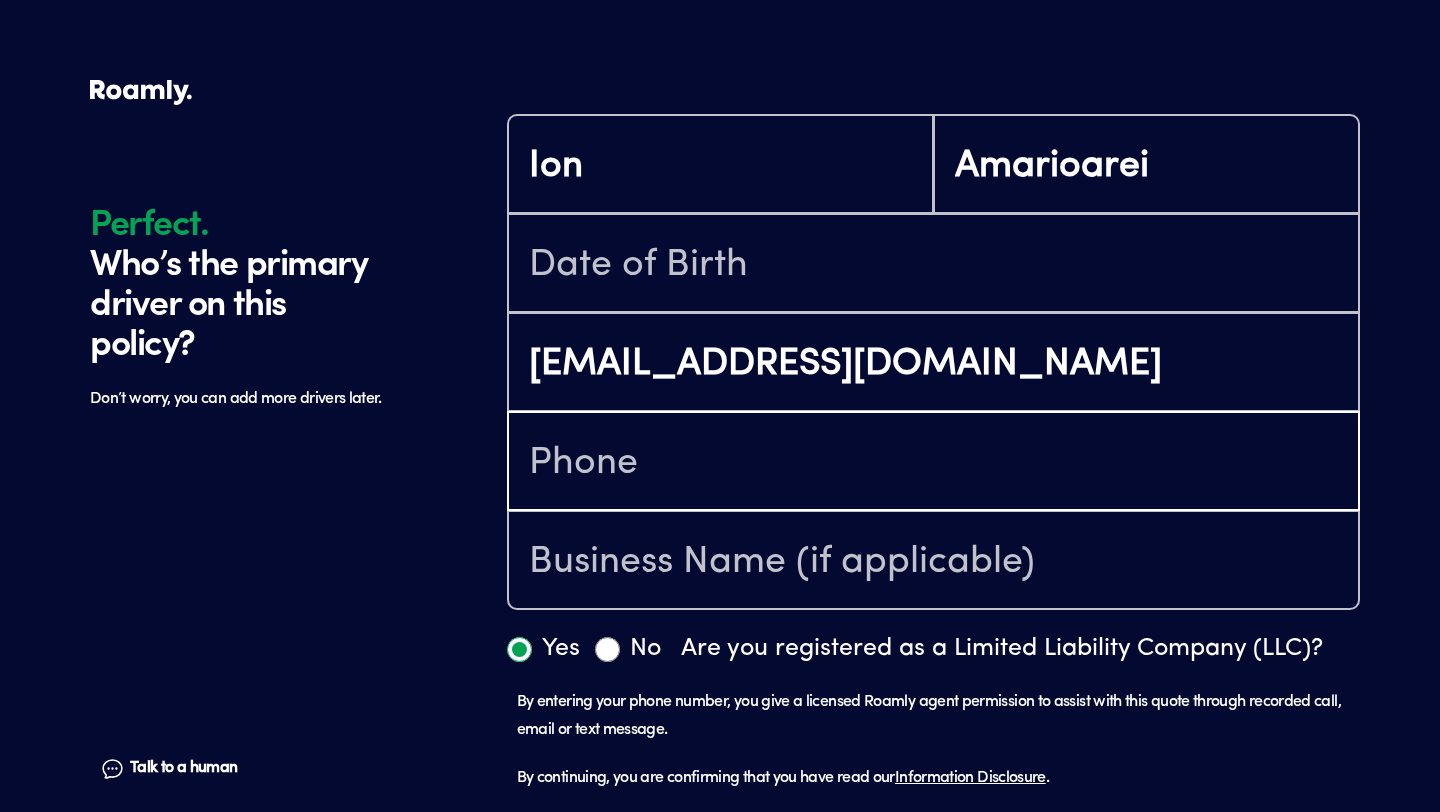 type on "[PHONE_NUMBER]" 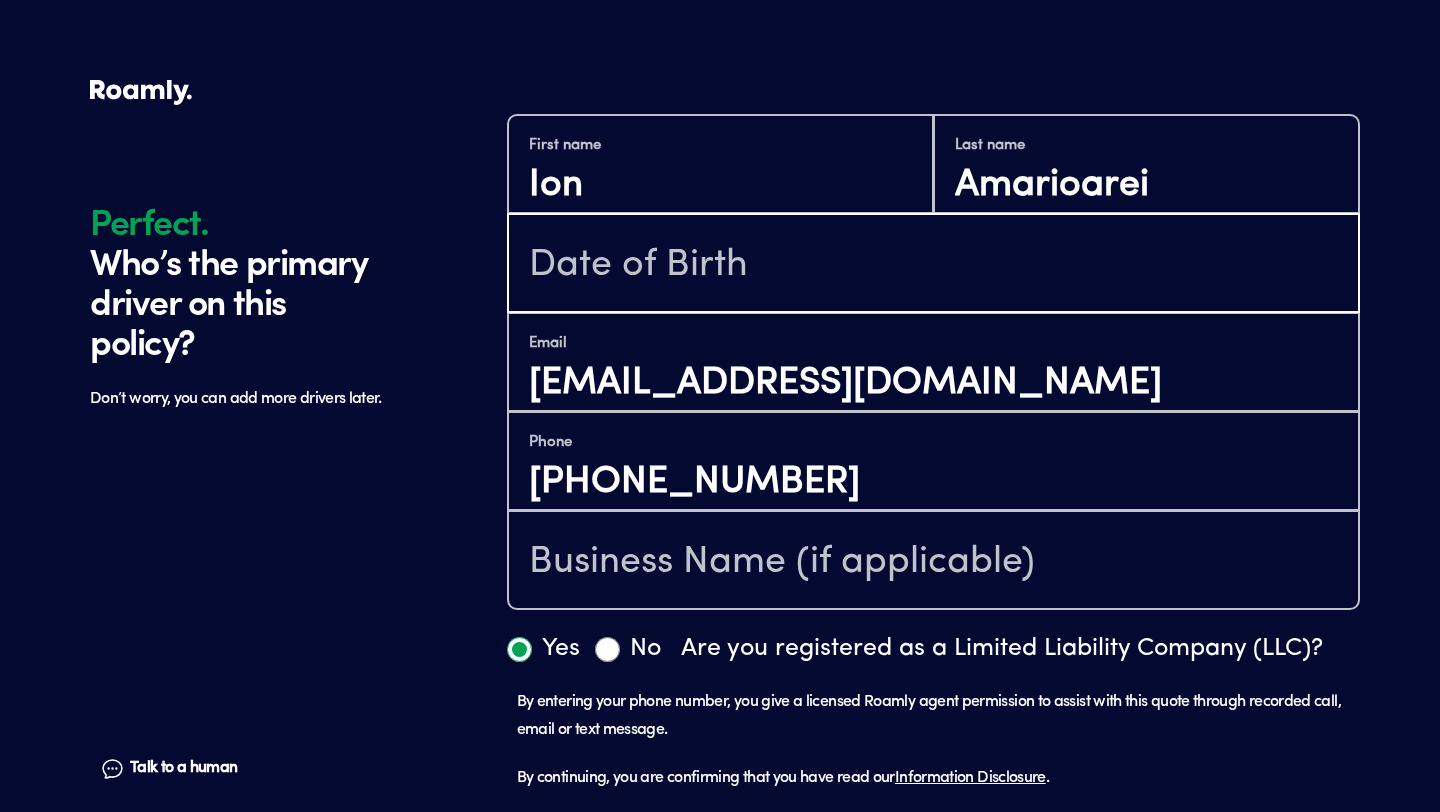 click at bounding box center (933, 265) 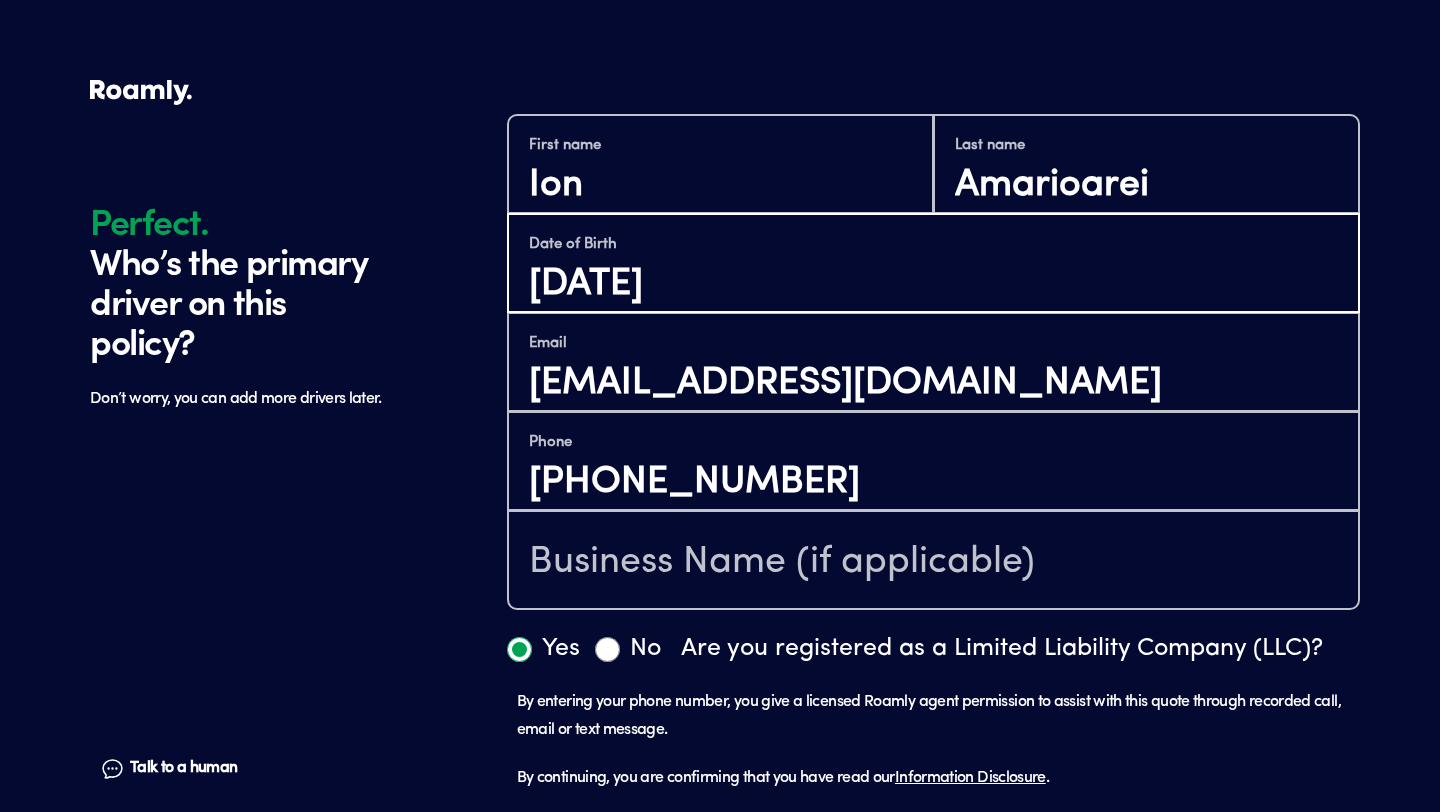 type on "[DATE]" 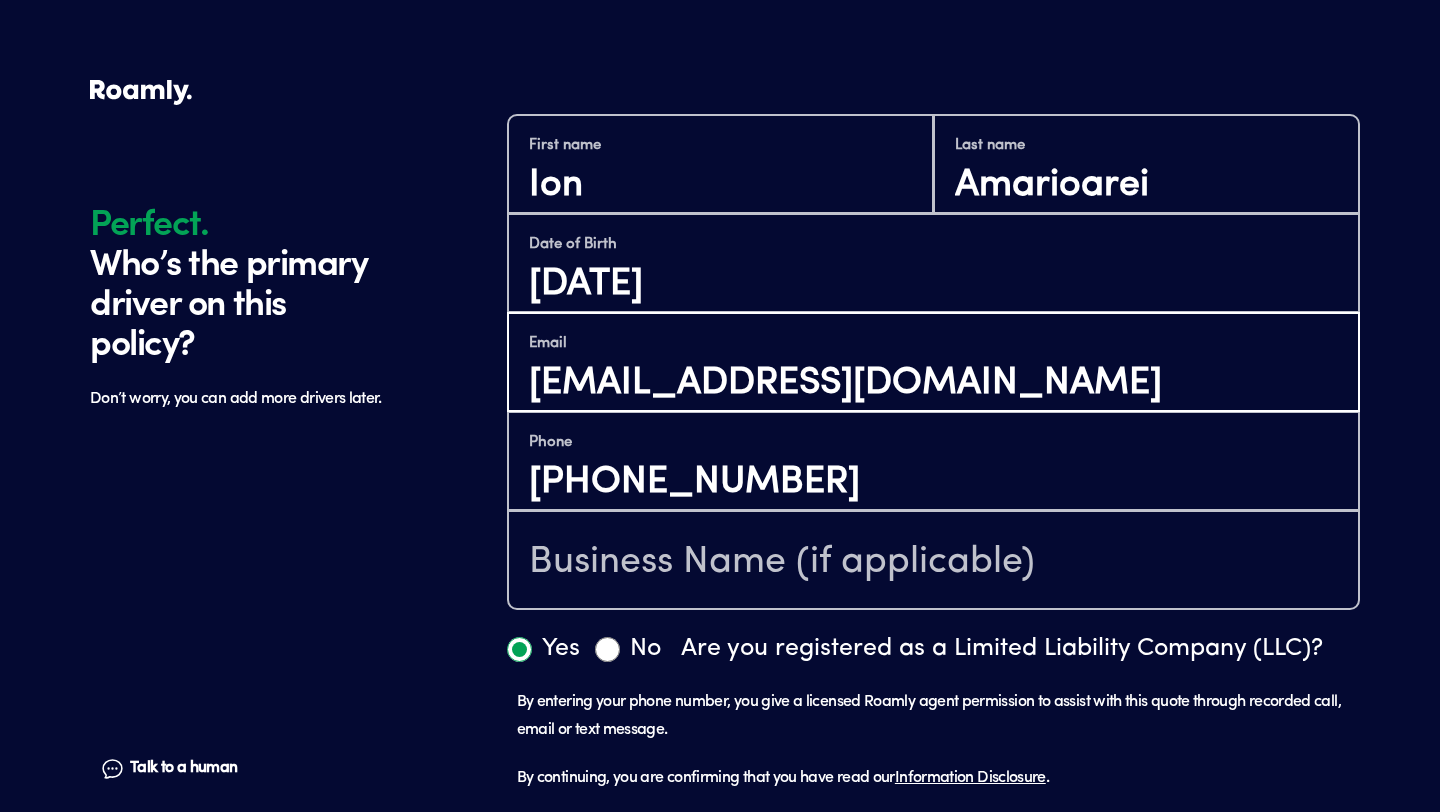 click on "[EMAIL_ADDRESS][DOMAIN_NAME]" at bounding box center [933, 384] 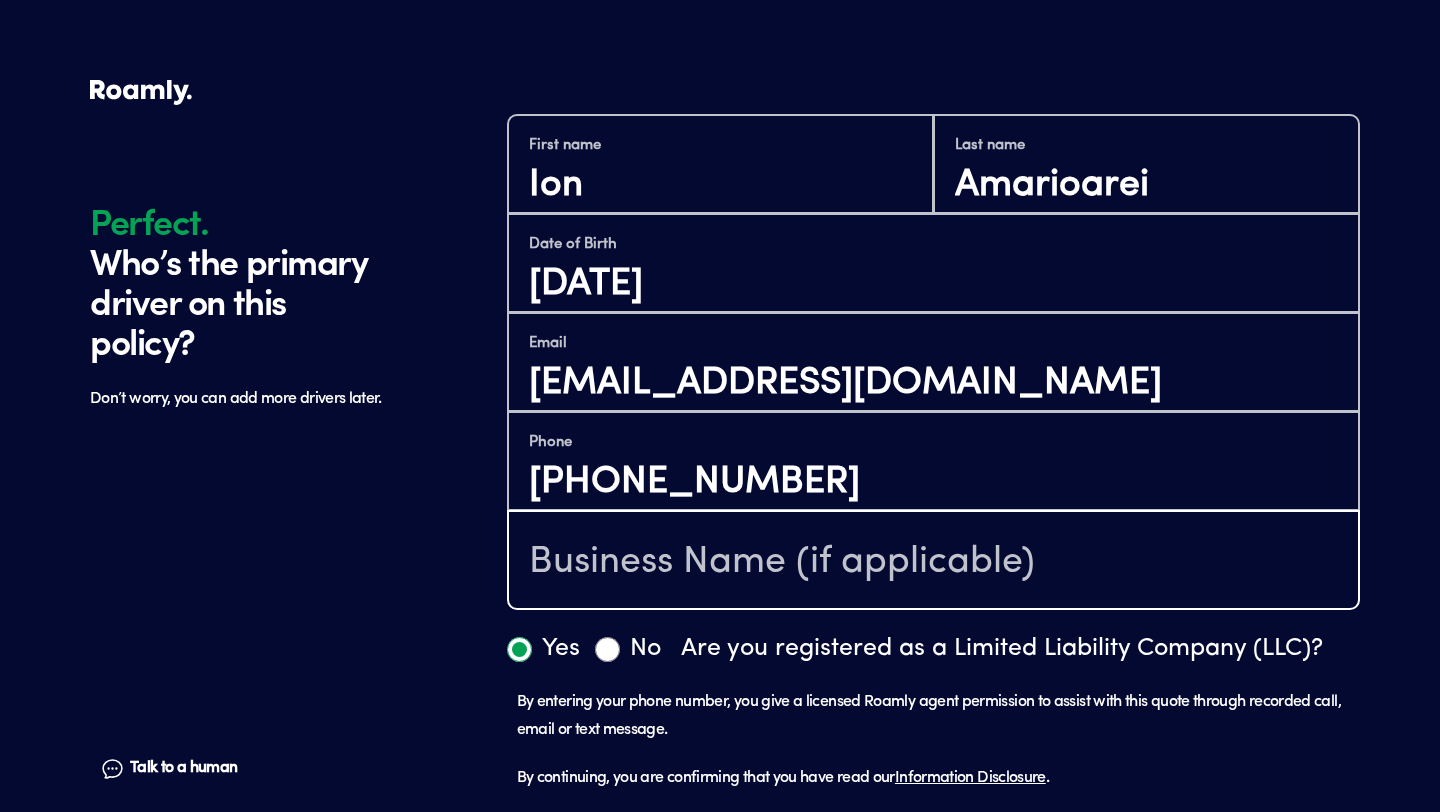 click at bounding box center [933, 562] 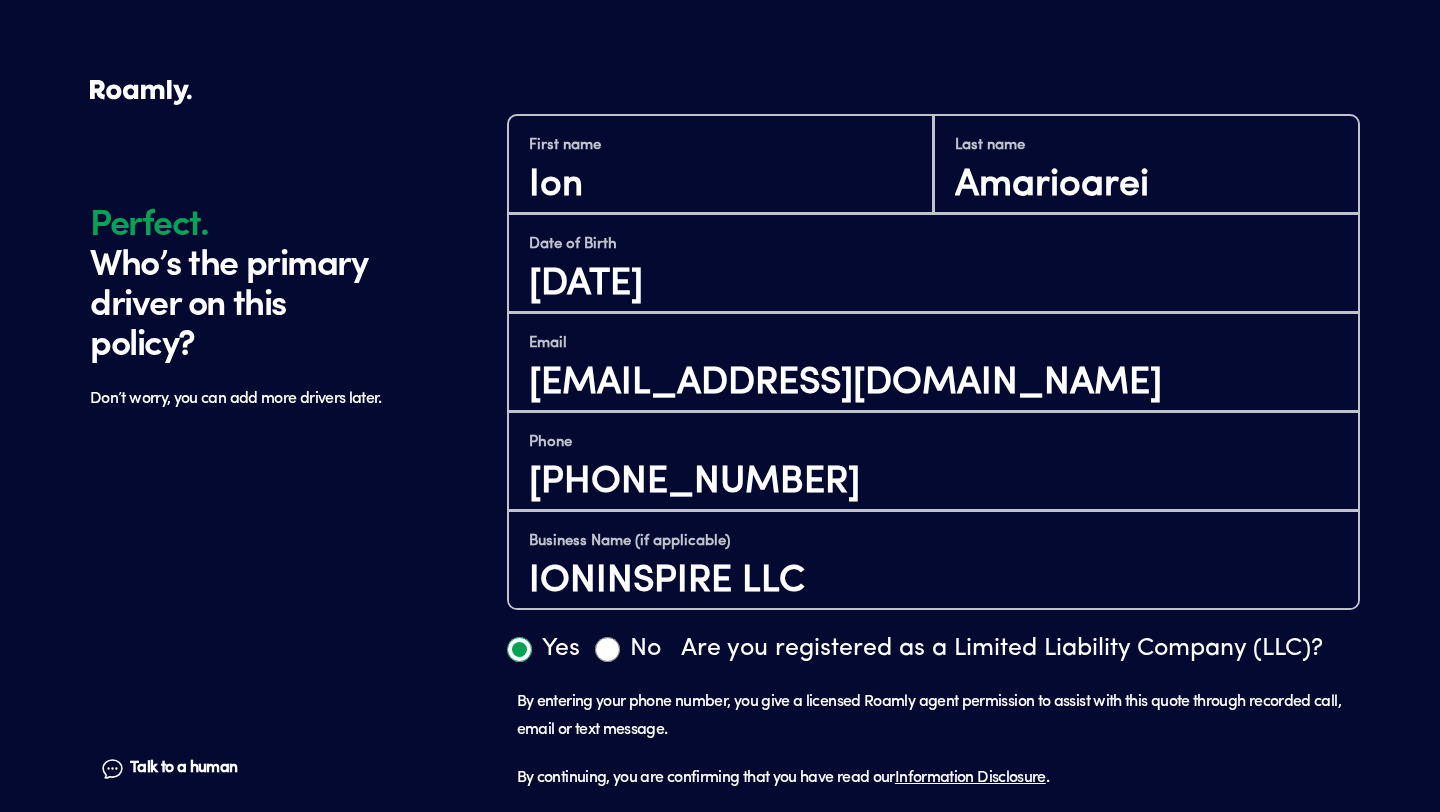 click on "Yes" at bounding box center (519, 649) 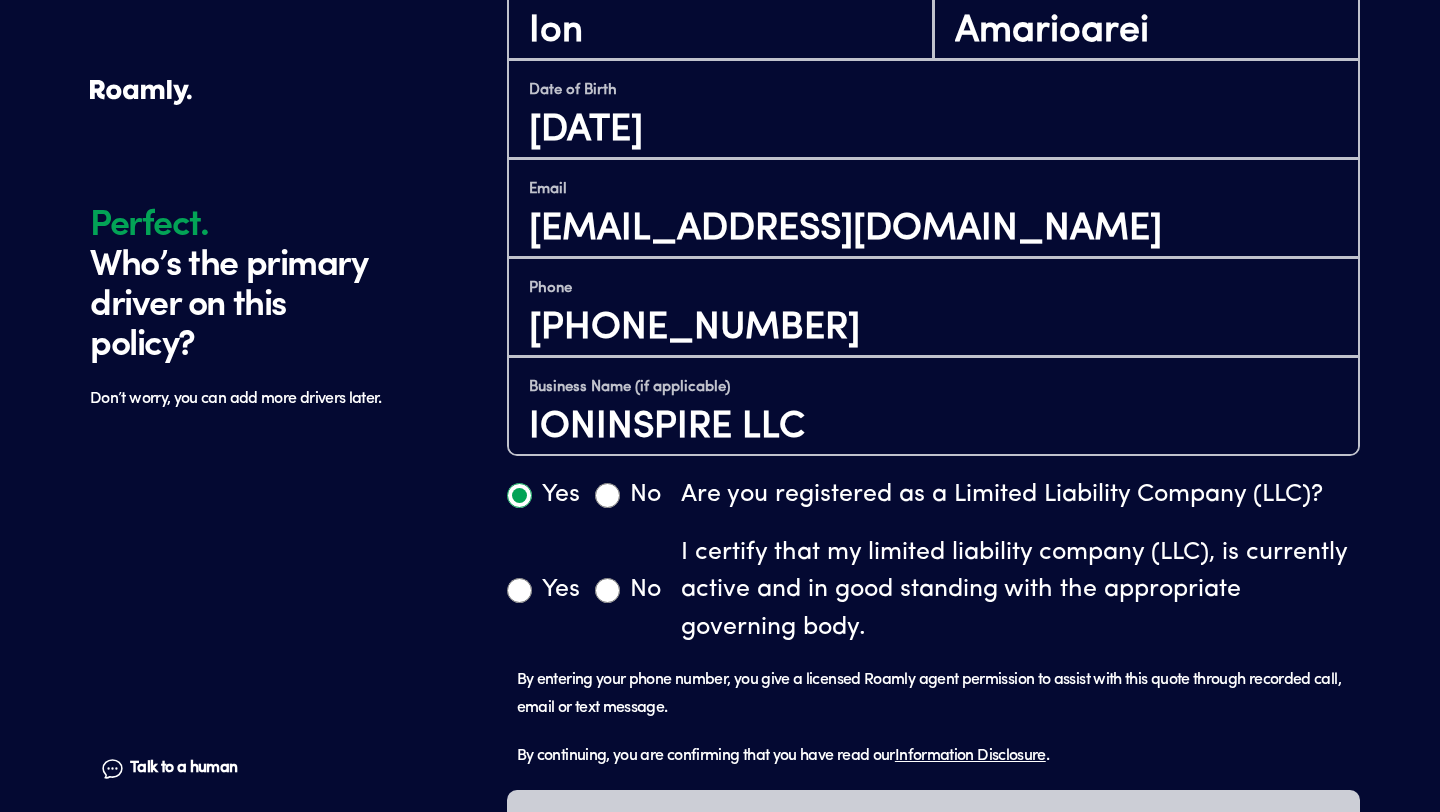 scroll, scrollTop: 969, scrollLeft: 0, axis: vertical 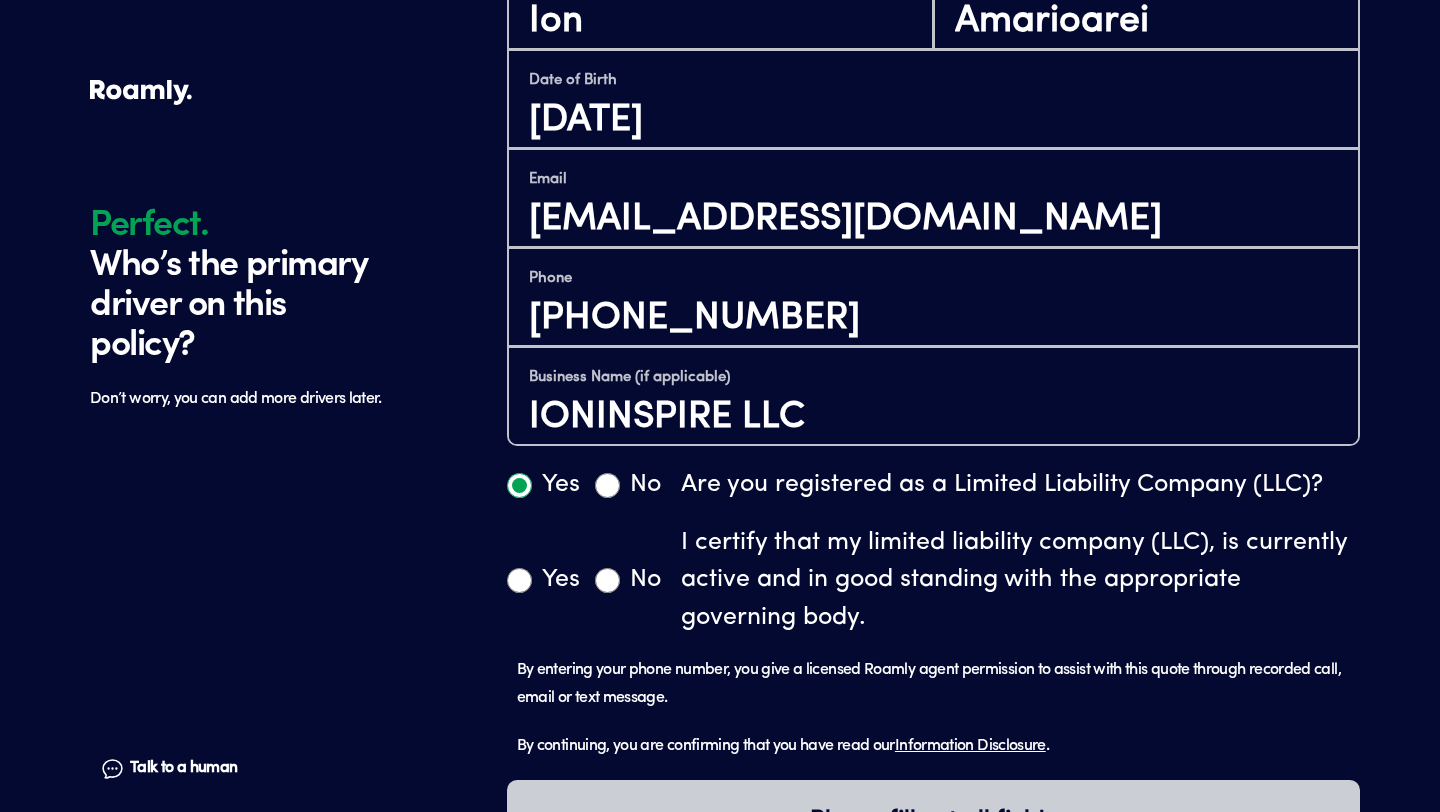 click on "Yes" at bounding box center [543, 580] 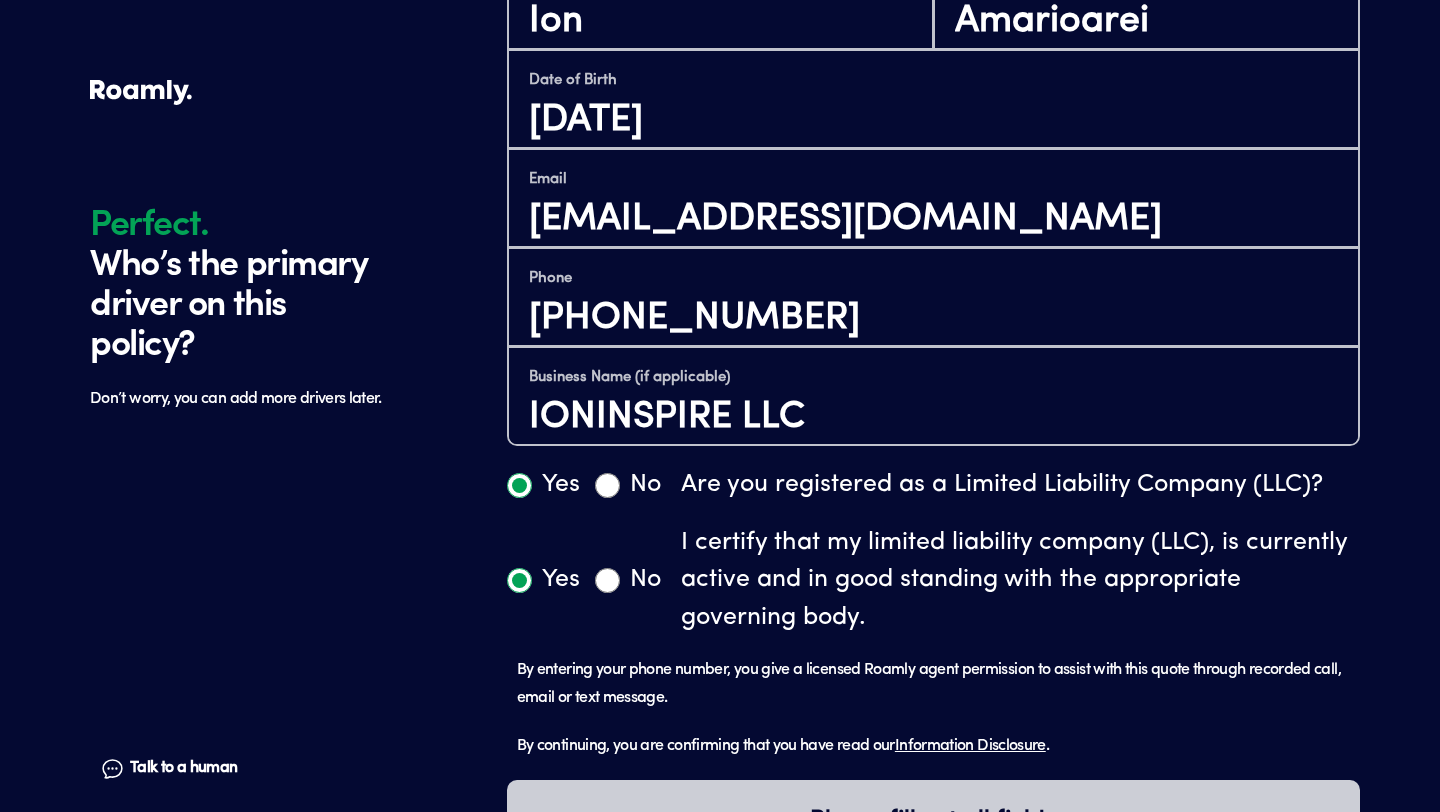 radio on "true" 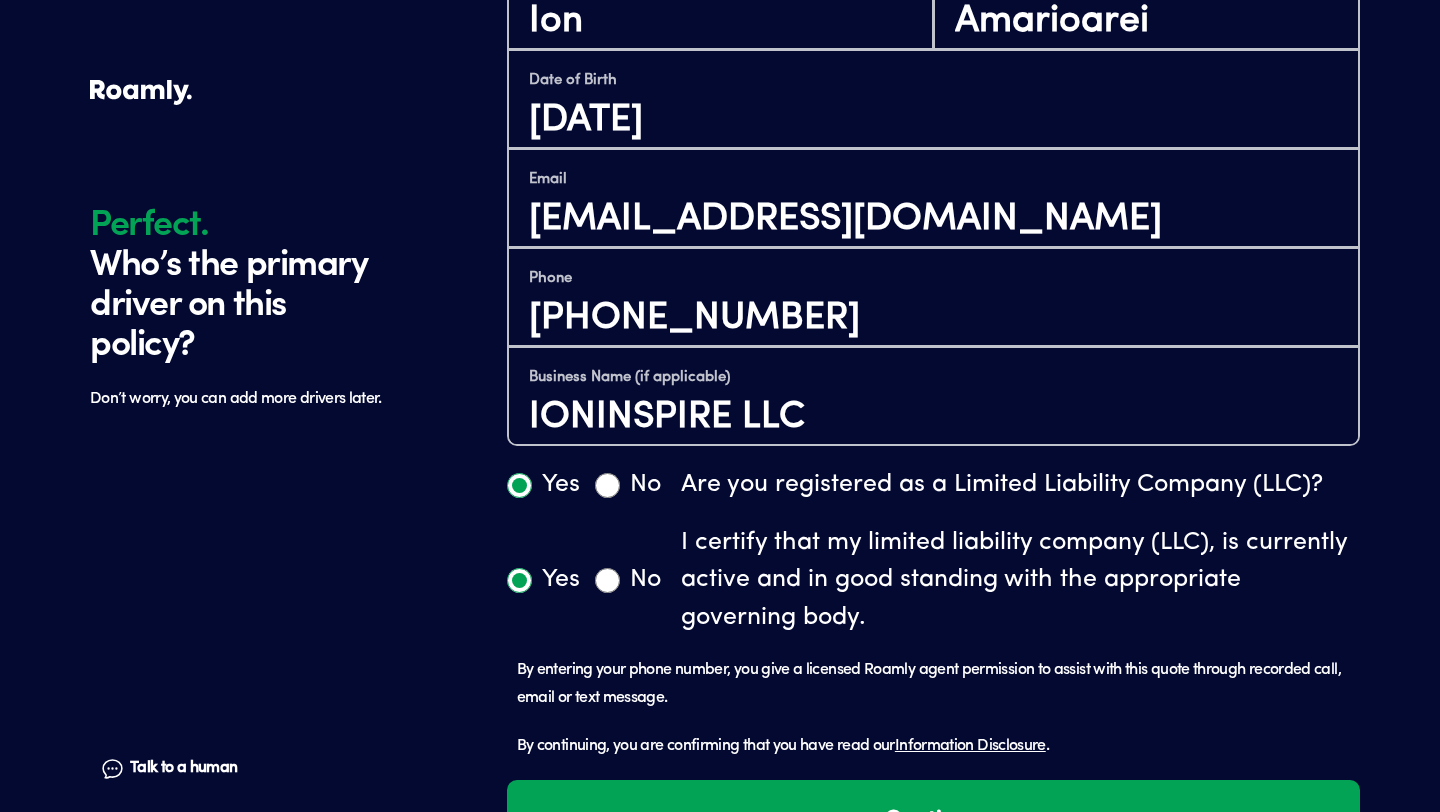 scroll, scrollTop: 1049, scrollLeft: 0, axis: vertical 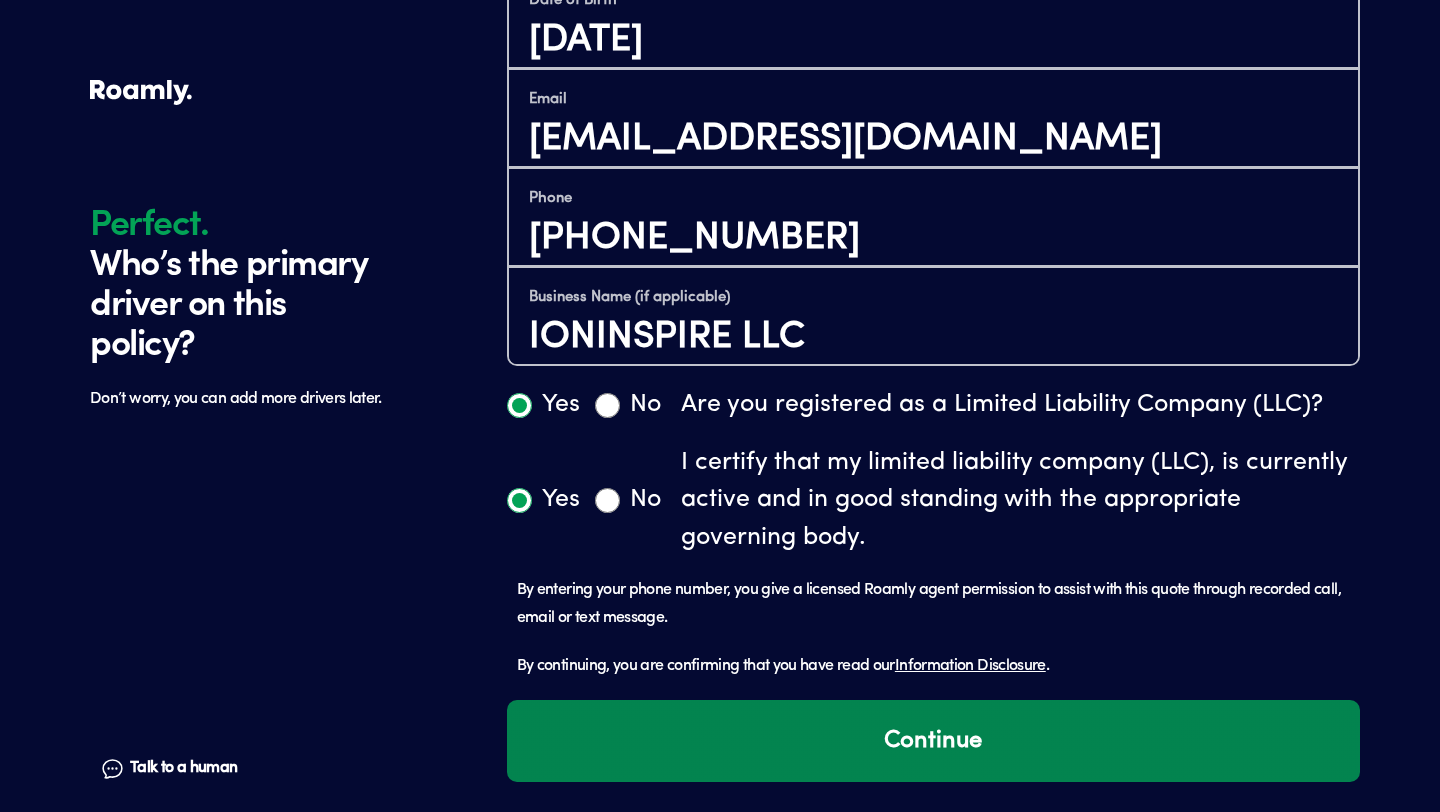 click on "Continue" at bounding box center [933, 741] 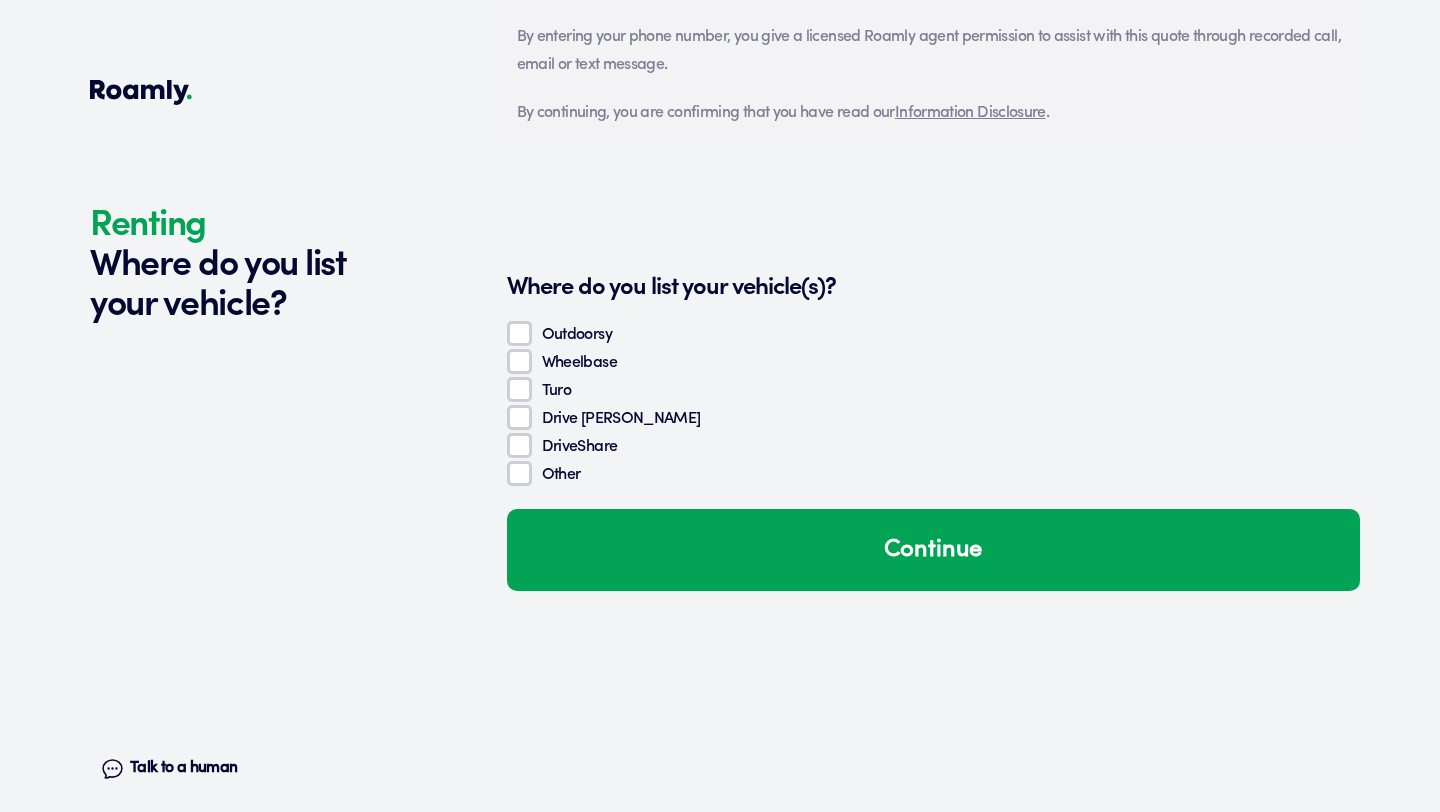 scroll, scrollTop: 1737, scrollLeft: 0, axis: vertical 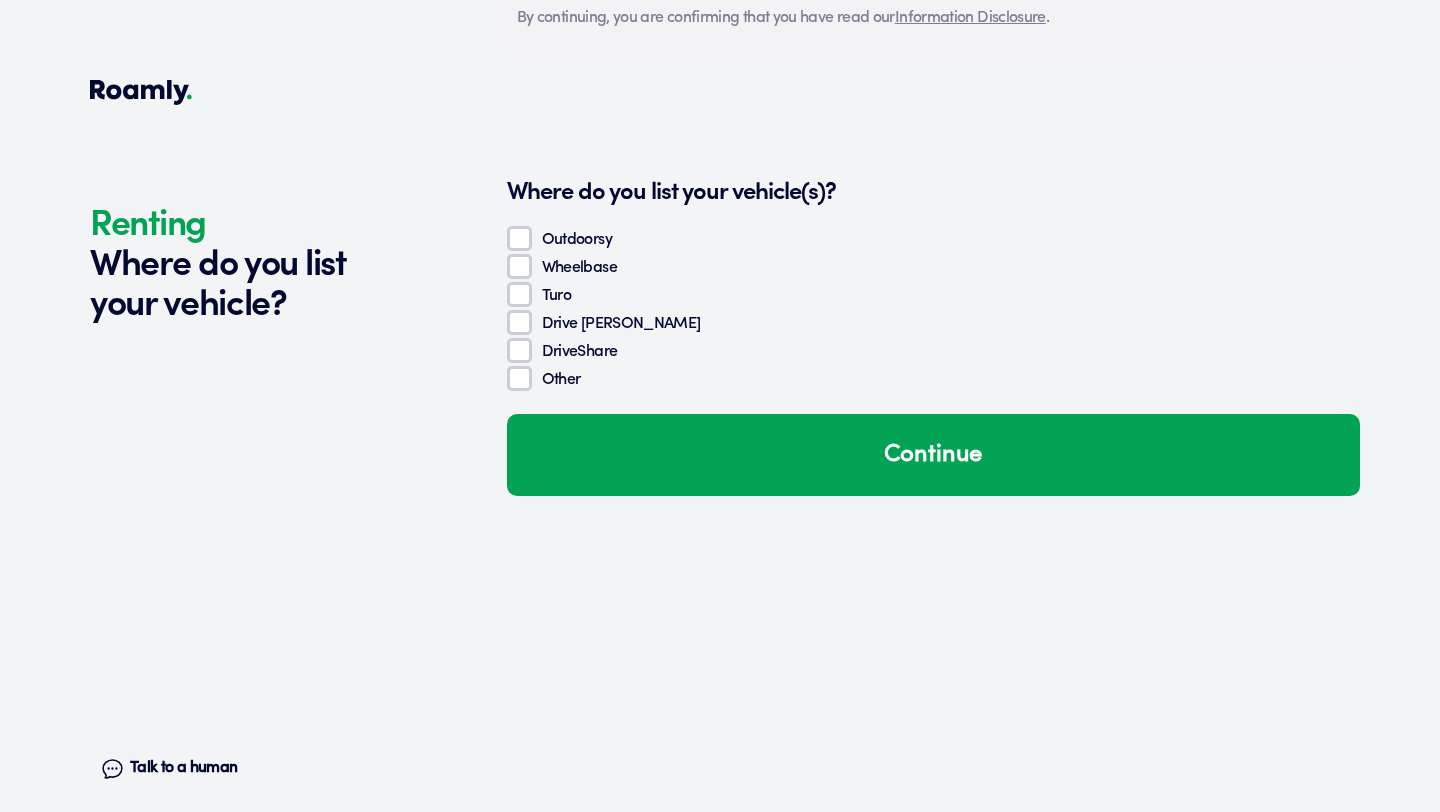 click on "Other" at bounding box center (519, 378) 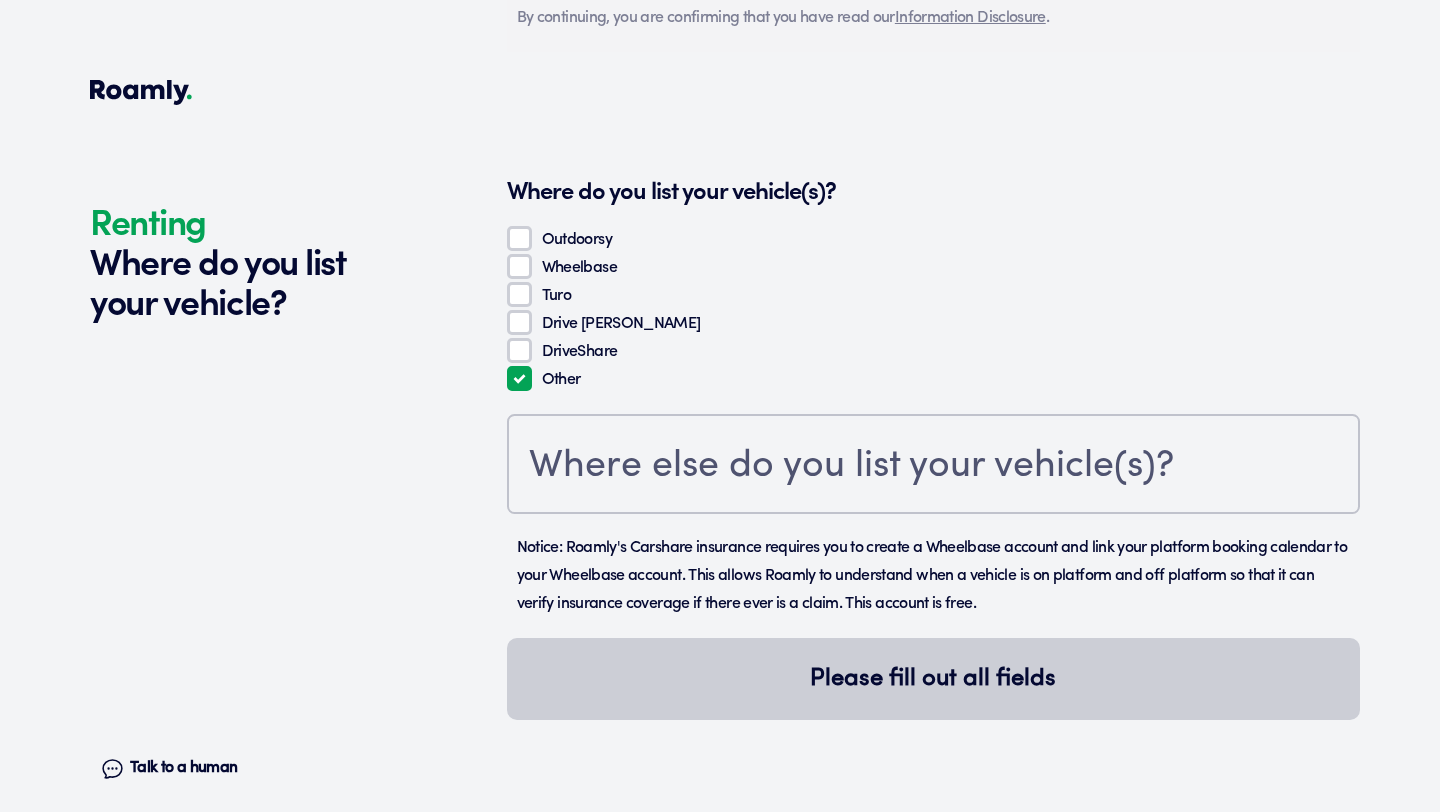 click on "Turo" at bounding box center (933, 296) 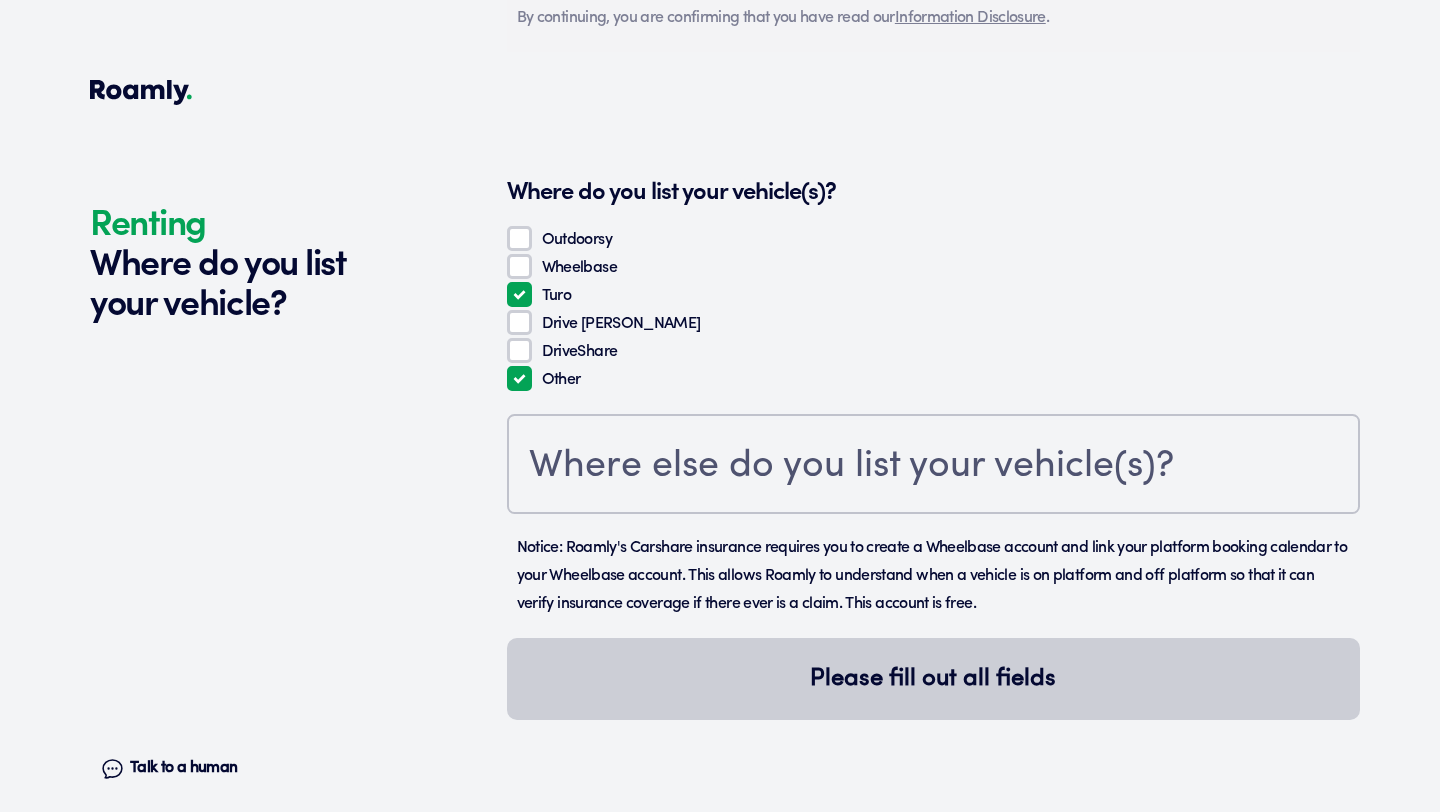 click on "Other" at bounding box center (519, 378) 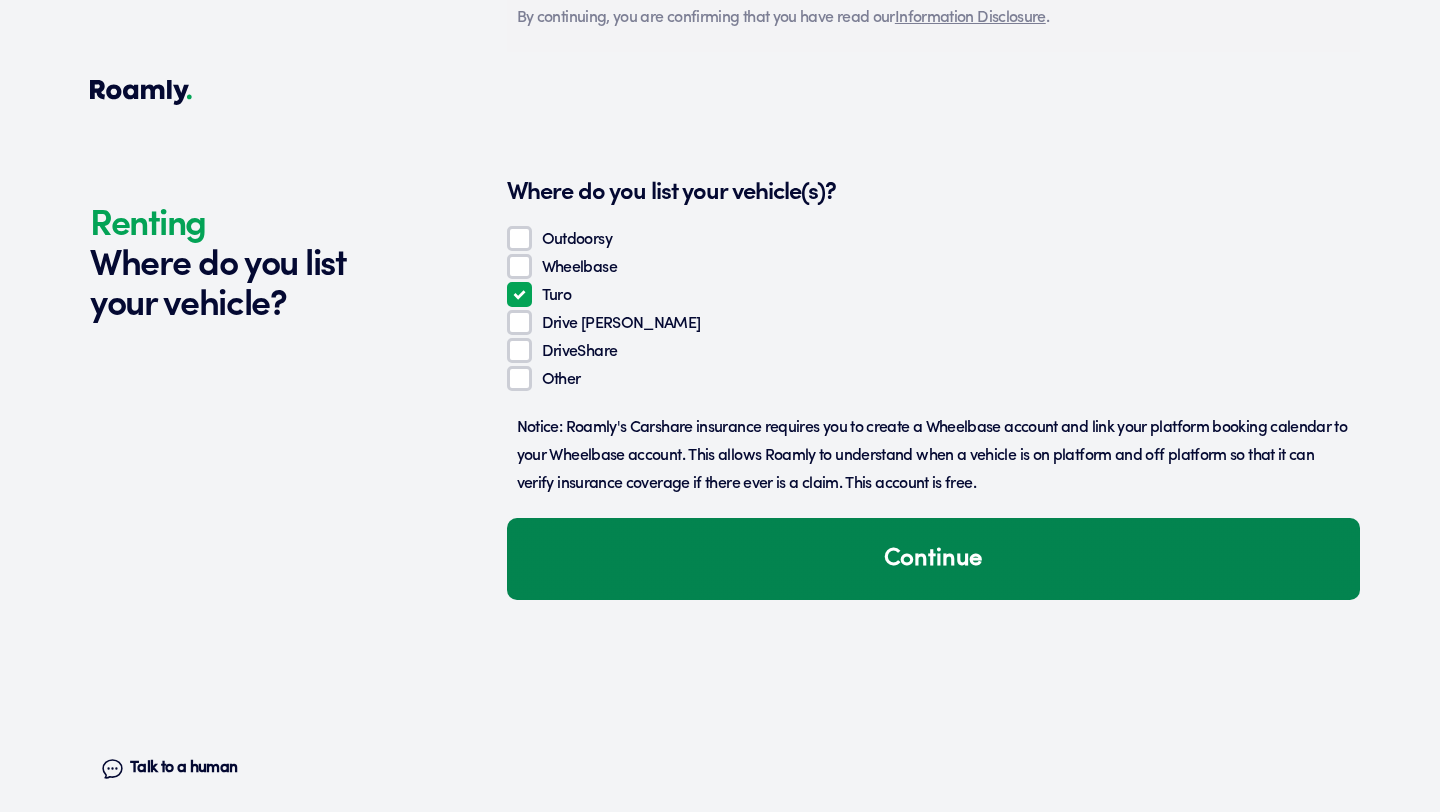 click on "Continue" at bounding box center (933, 559) 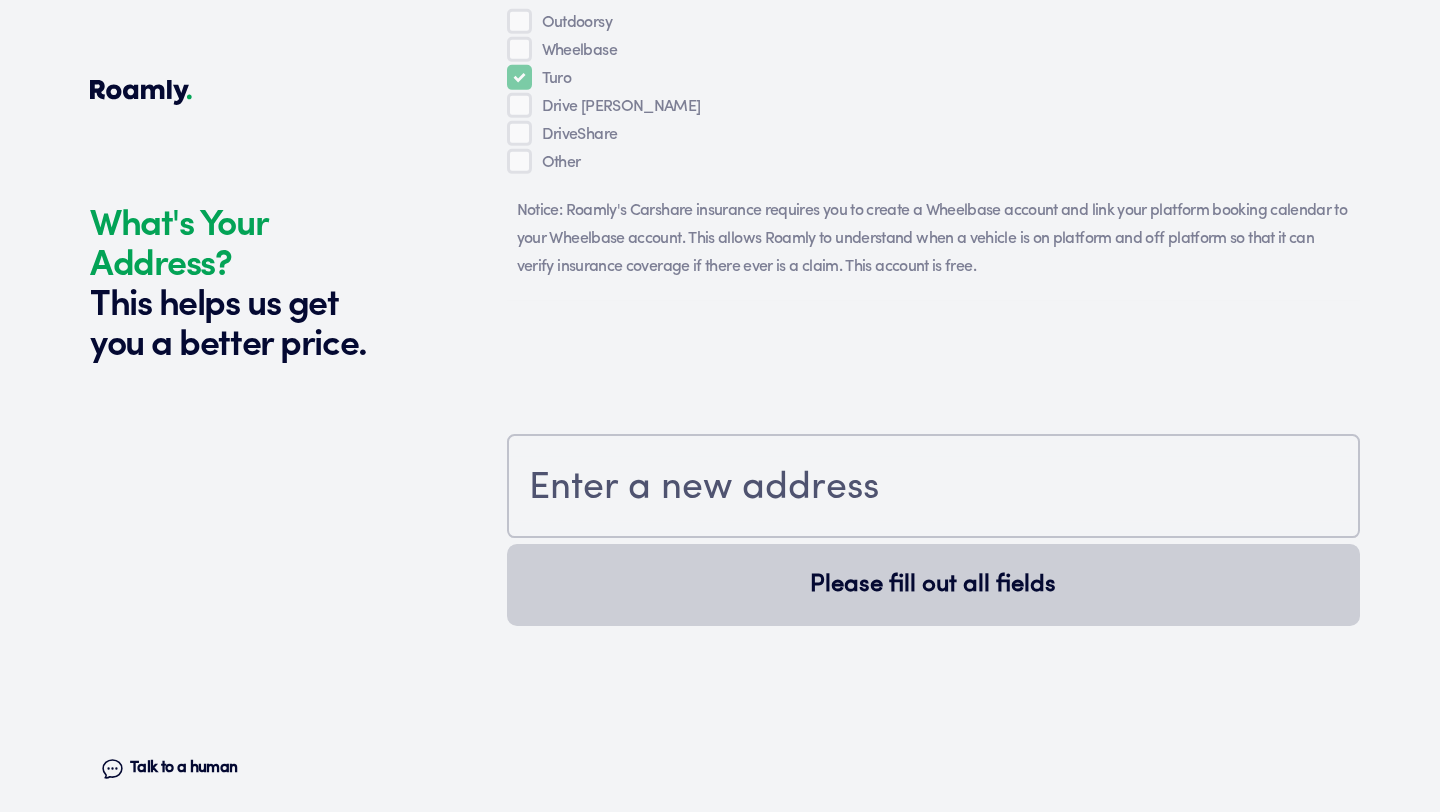 scroll, scrollTop: 2243, scrollLeft: 0, axis: vertical 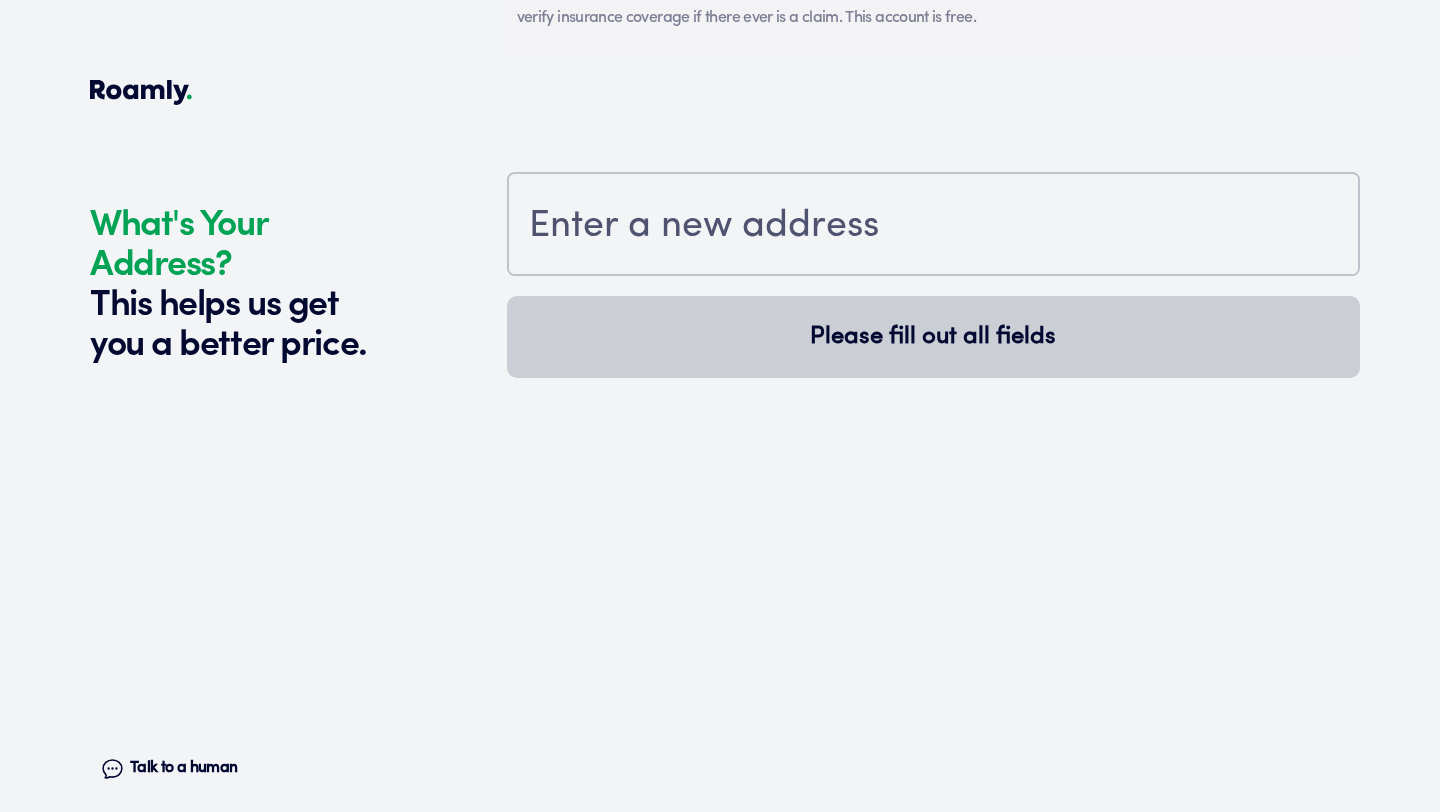 click at bounding box center [933, 226] 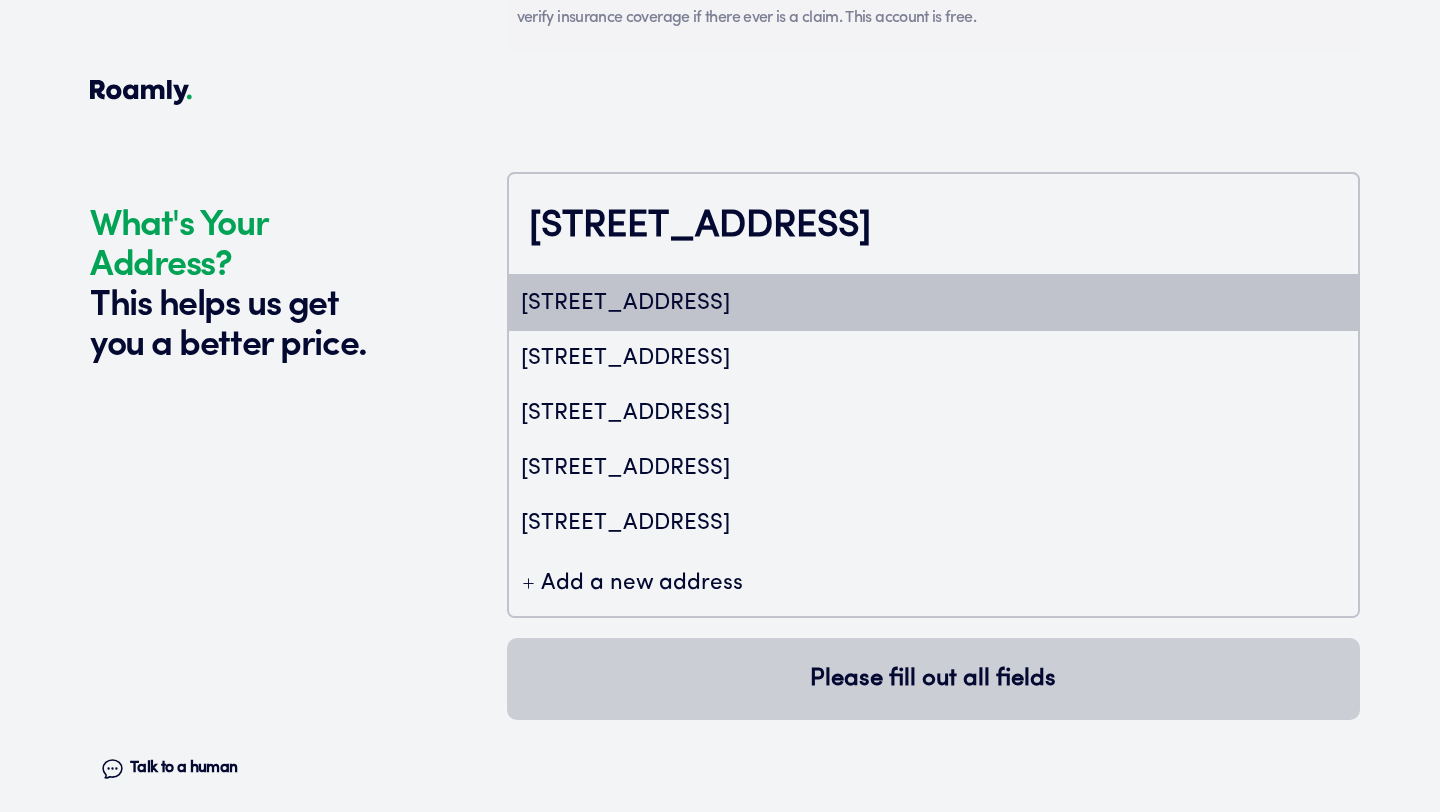 click on "[STREET_ADDRESS]" at bounding box center [933, 303] 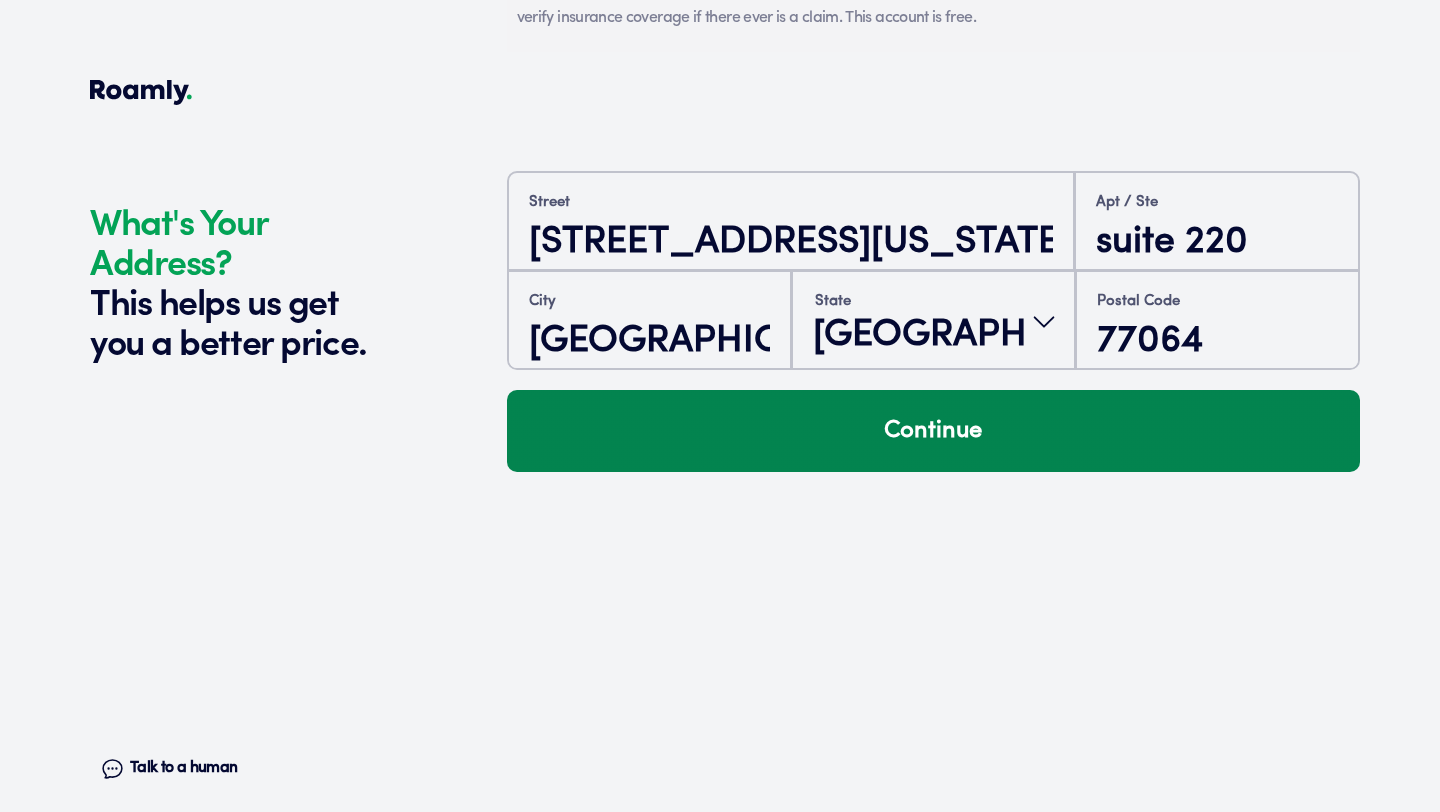 click on "Continue" at bounding box center (933, 431) 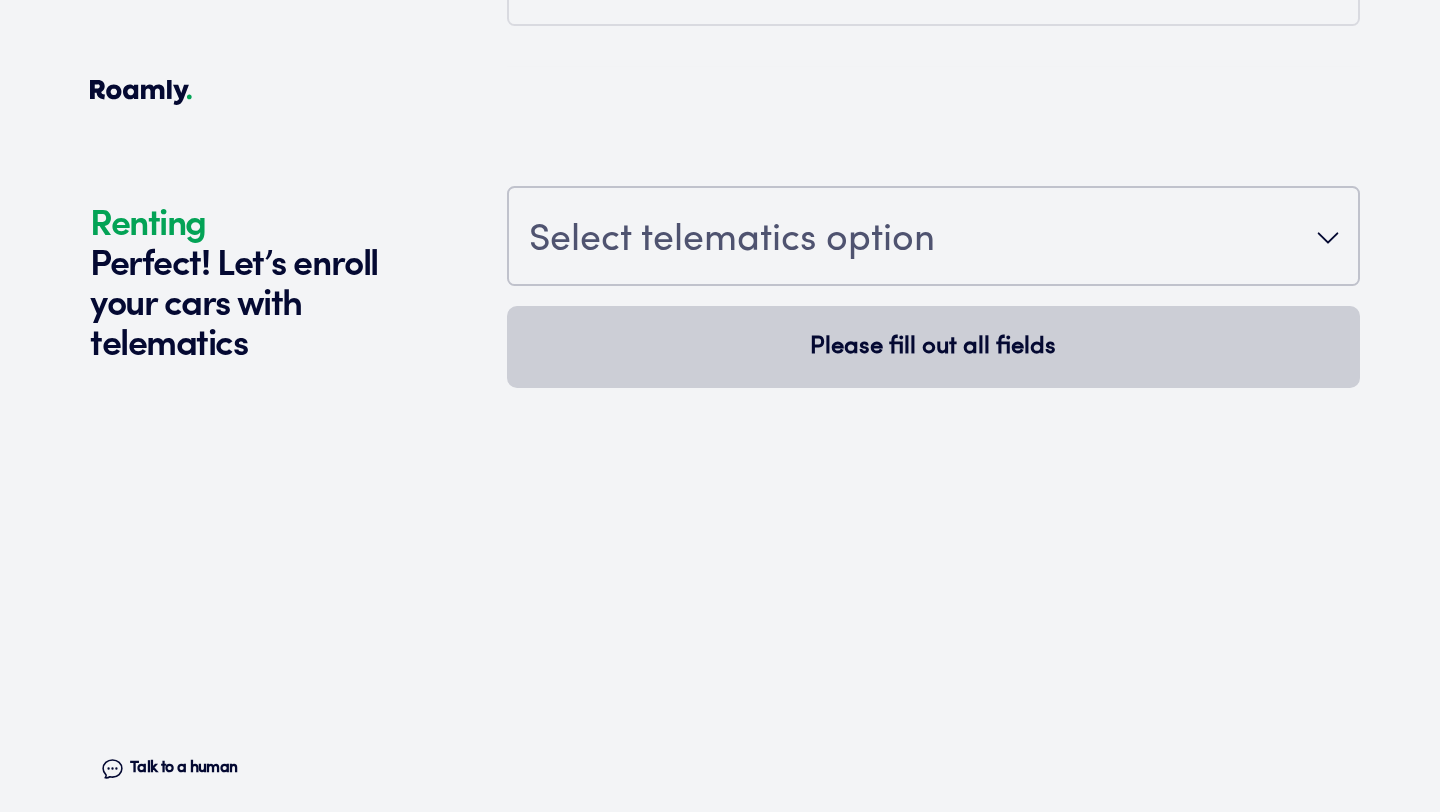 scroll, scrollTop: 2614, scrollLeft: 0, axis: vertical 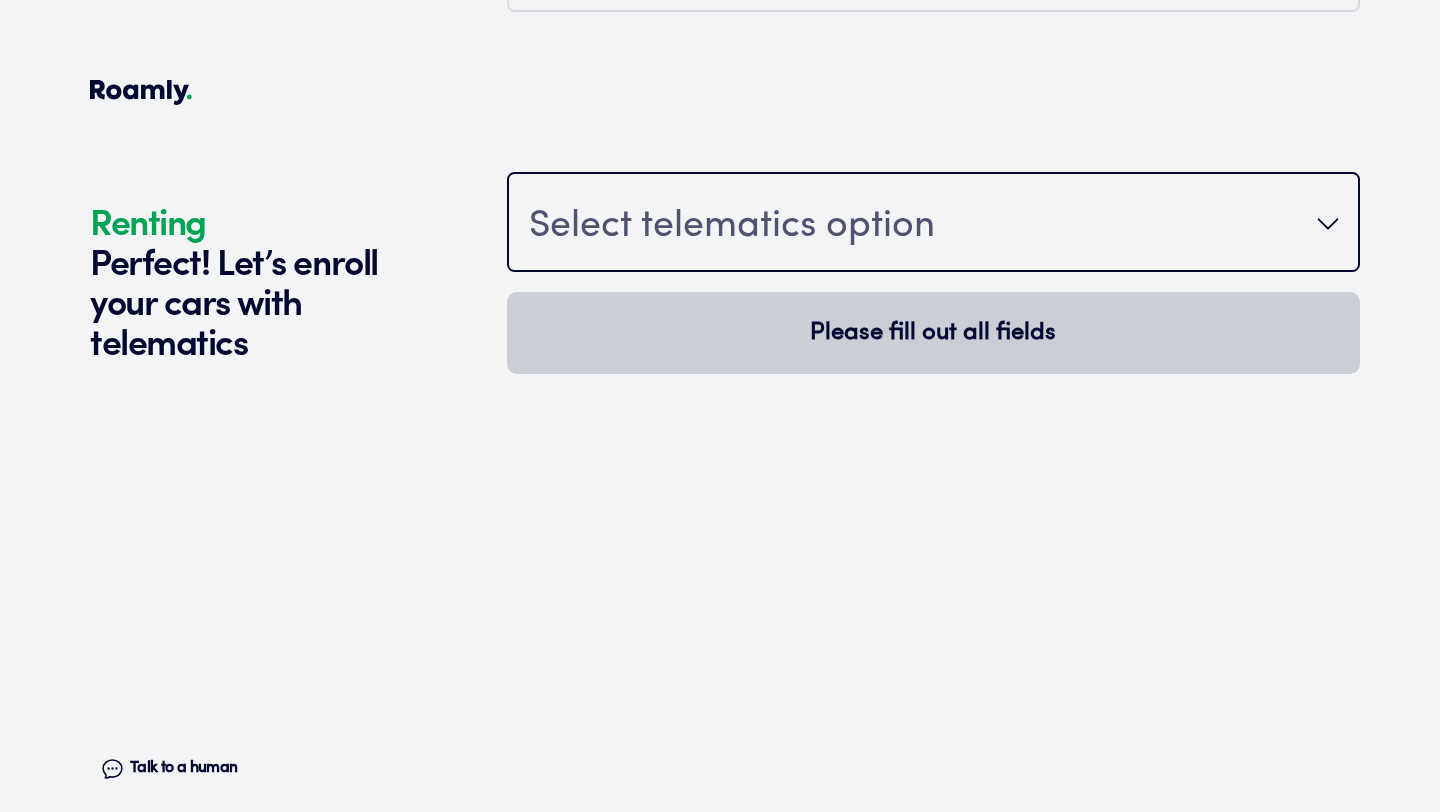 click on "Select telematics option" at bounding box center [732, 227] 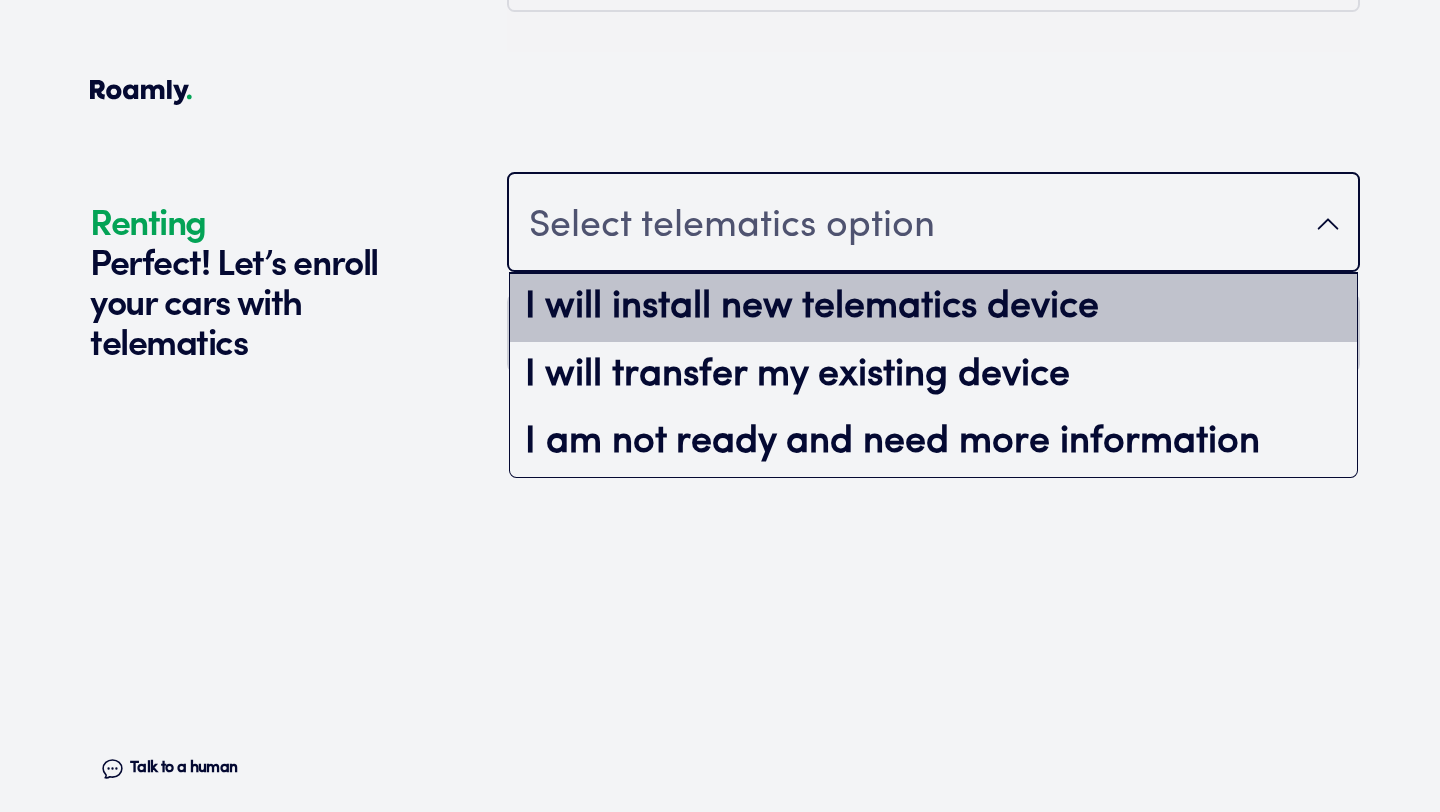 click on "I will install new telematics device" at bounding box center (933, 308) 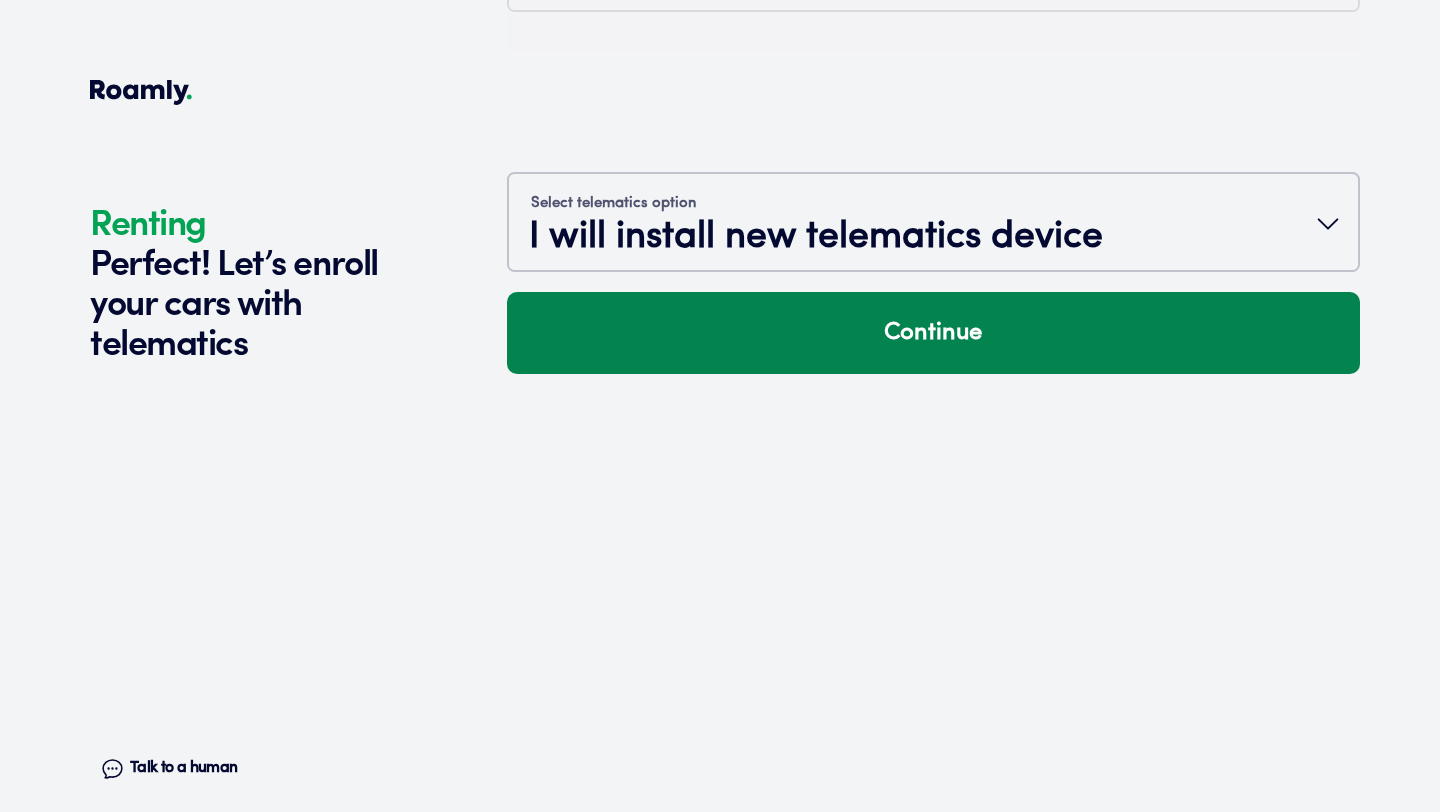 click on "Continue" at bounding box center [933, 333] 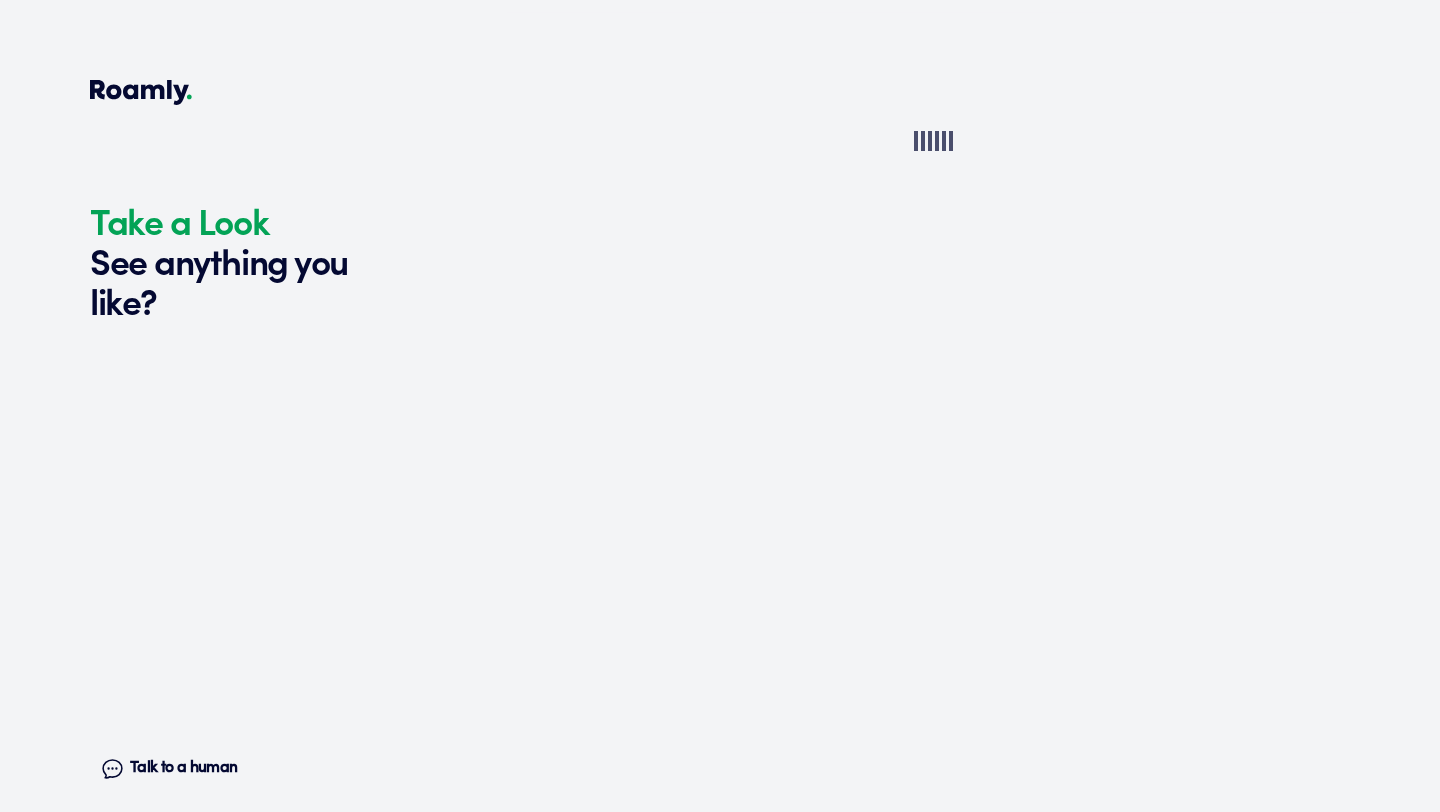 scroll, scrollTop: 2945, scrollLeft: 0, axis: vertical 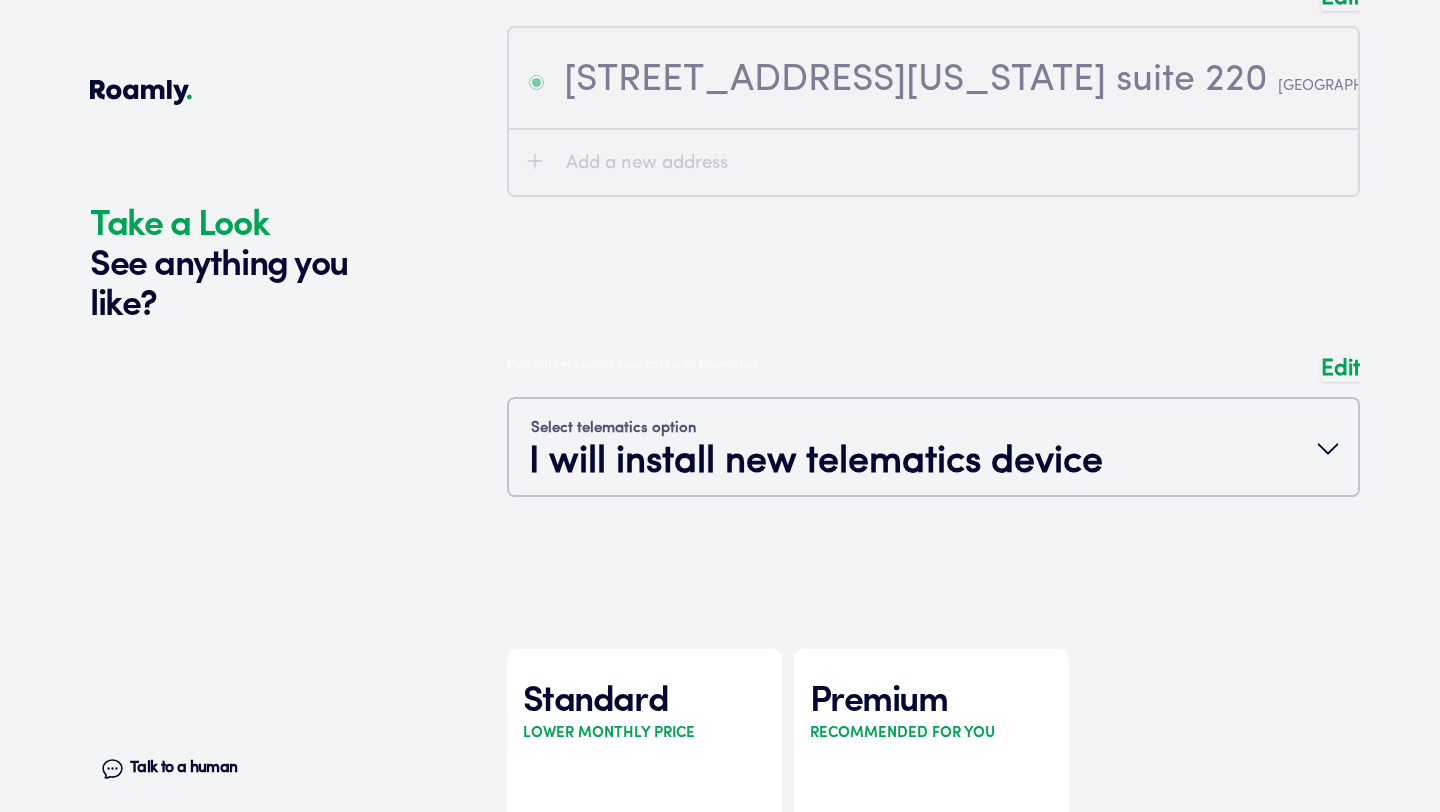click at bounding box center [933, 437] 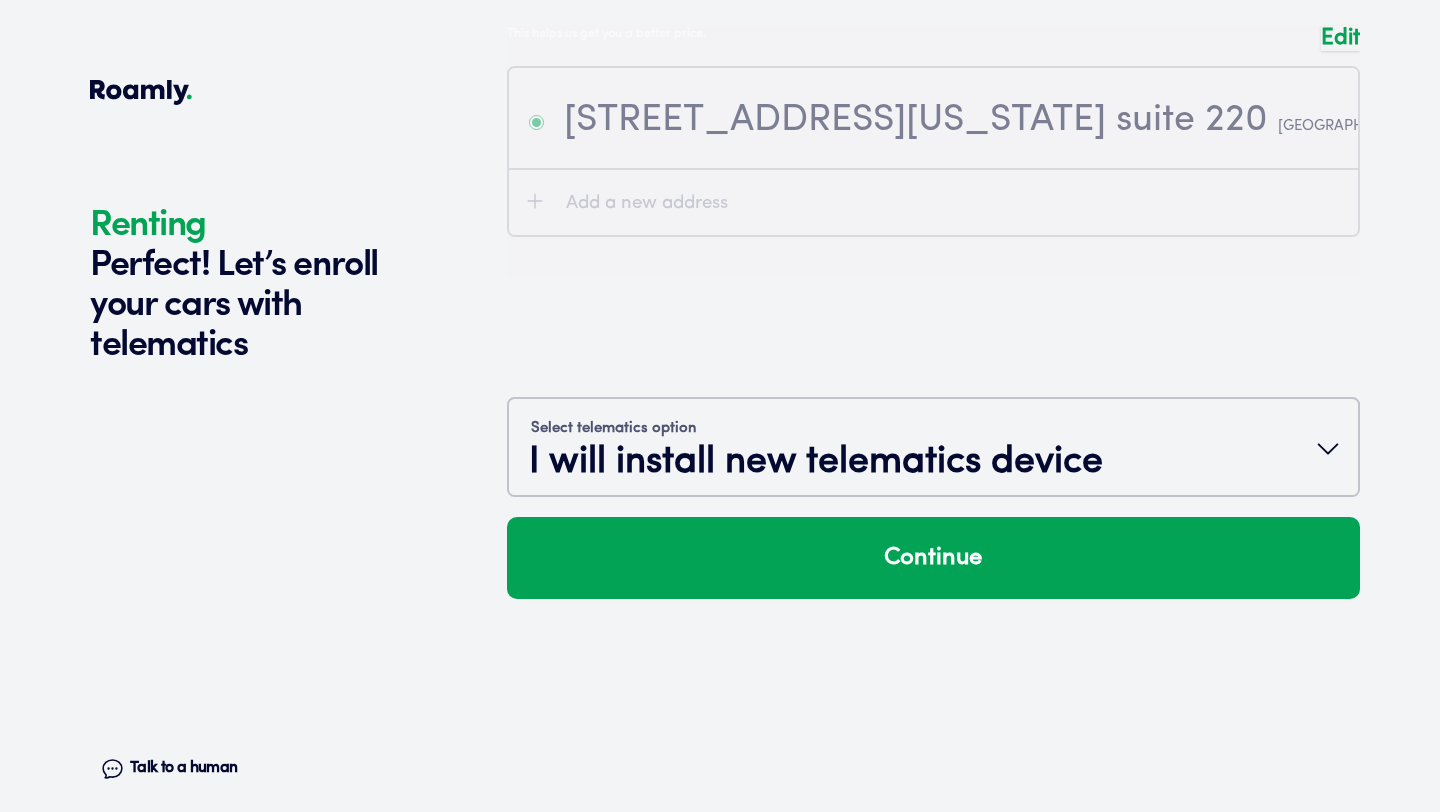 scroll, scrollTop: 2614, scrollLeft: 0, axis: vertical 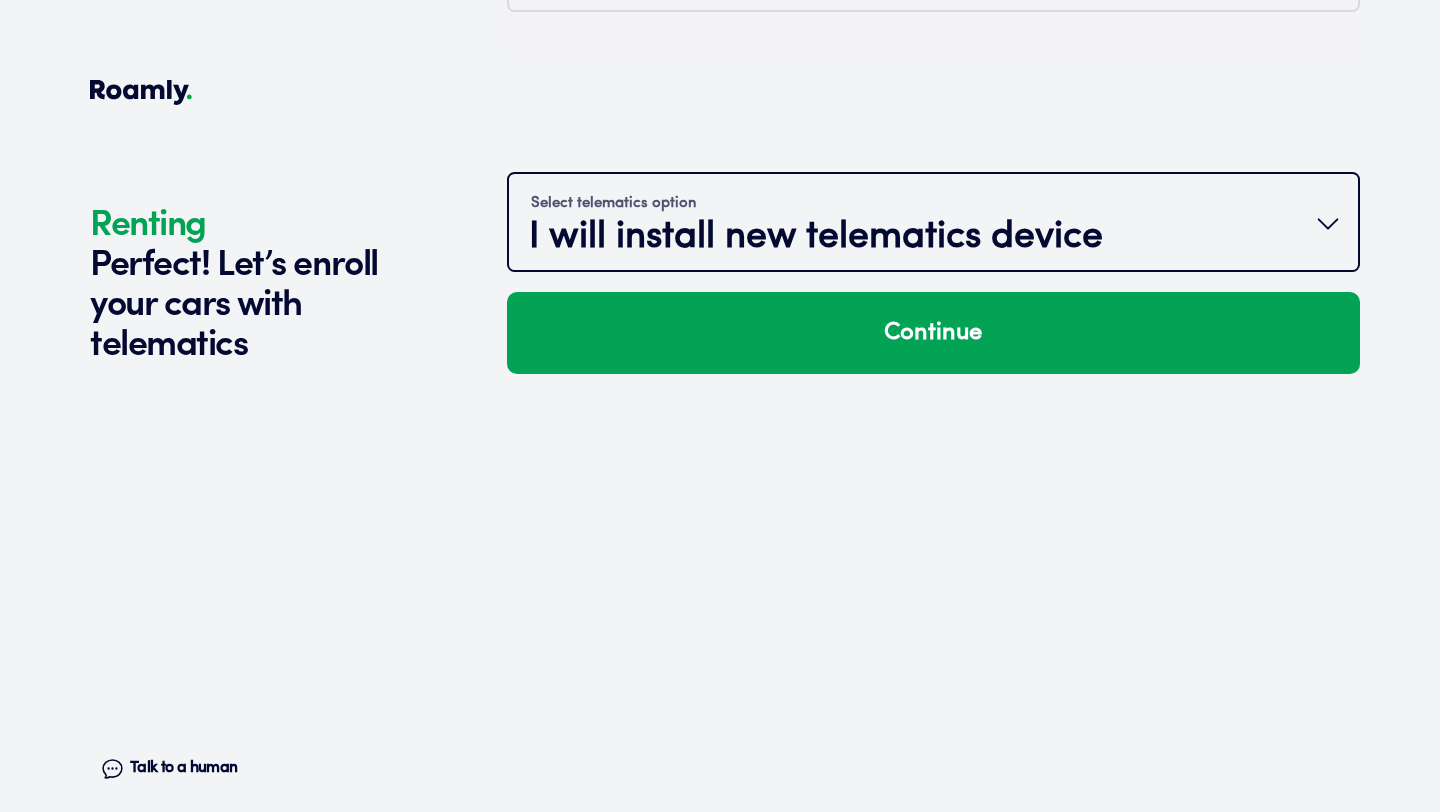 click on "I will install new telematics device" at bounding box center [816, 238] 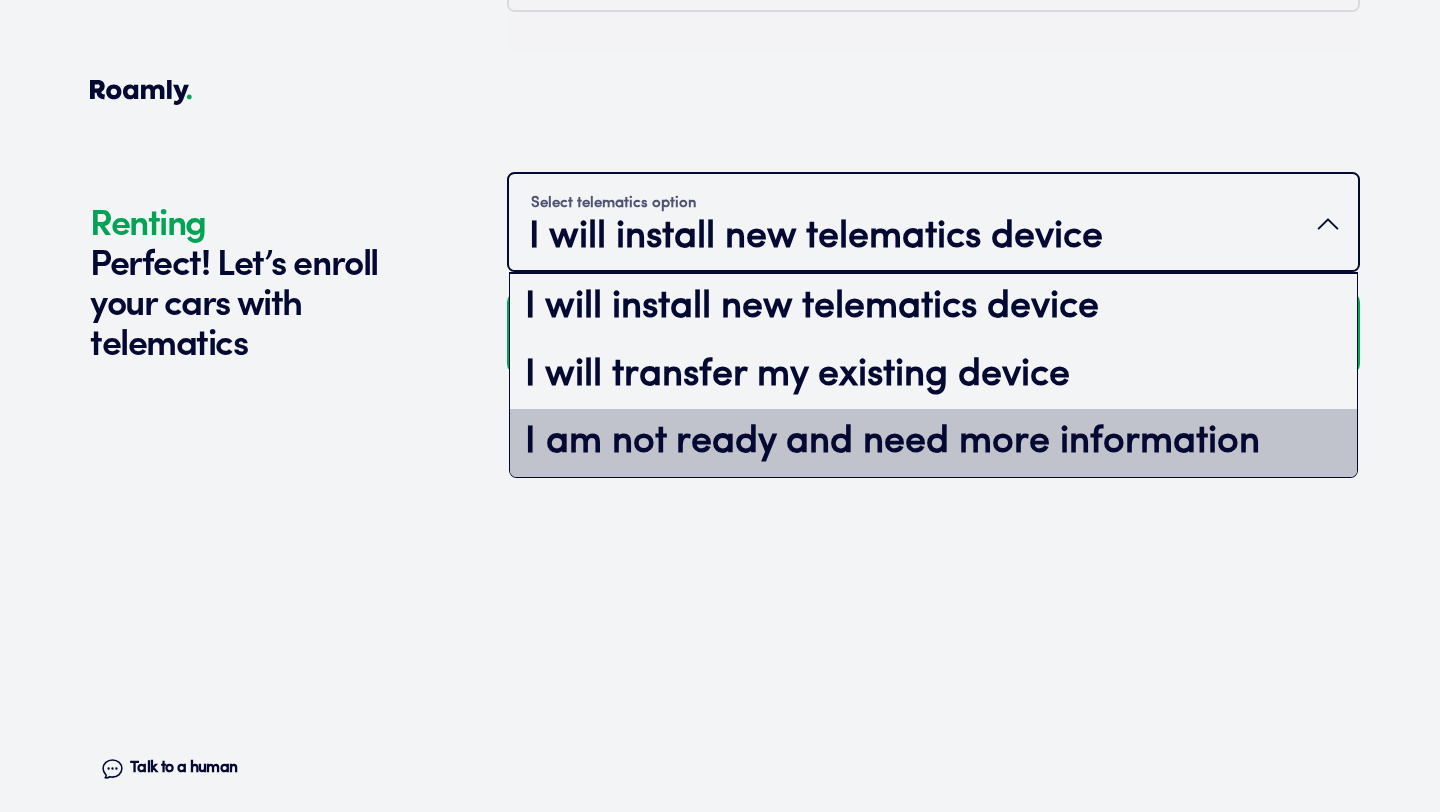 click on "I am not ready and need more information" at bounding box center [933, 443] 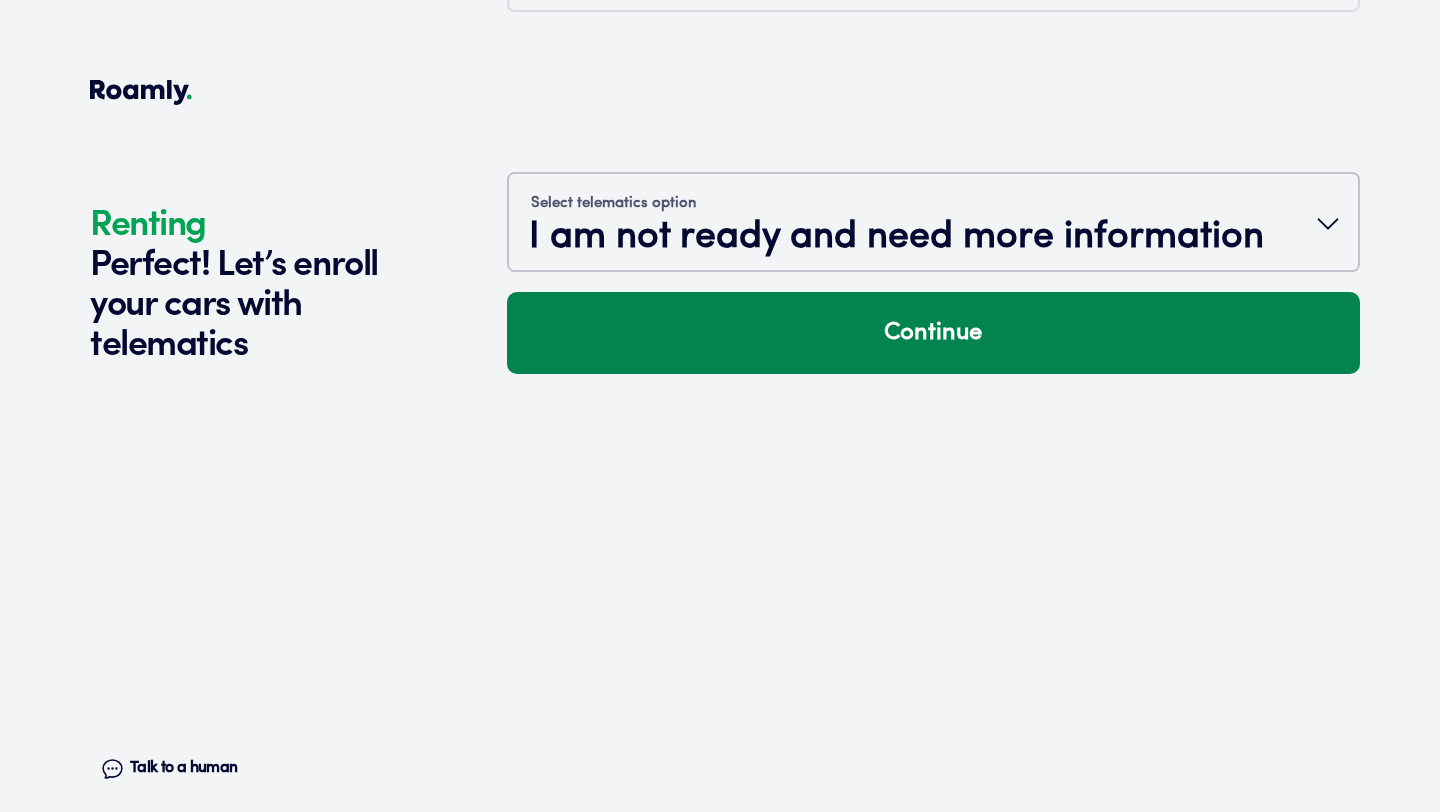 click on "Continue" at bounding box center (933, 333) 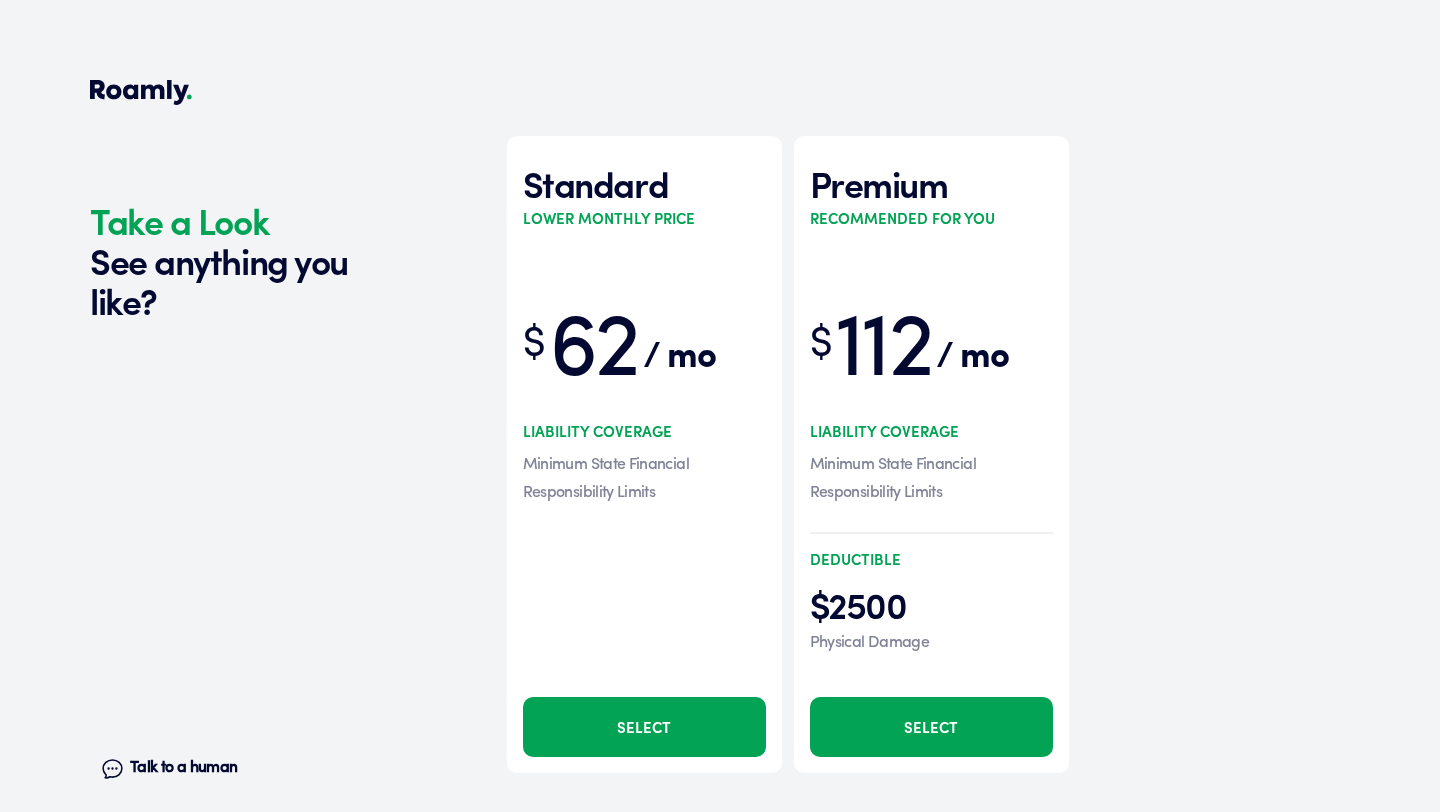 scroll, scrollTop: 2945, scrollLeft: 0, axis: vertical 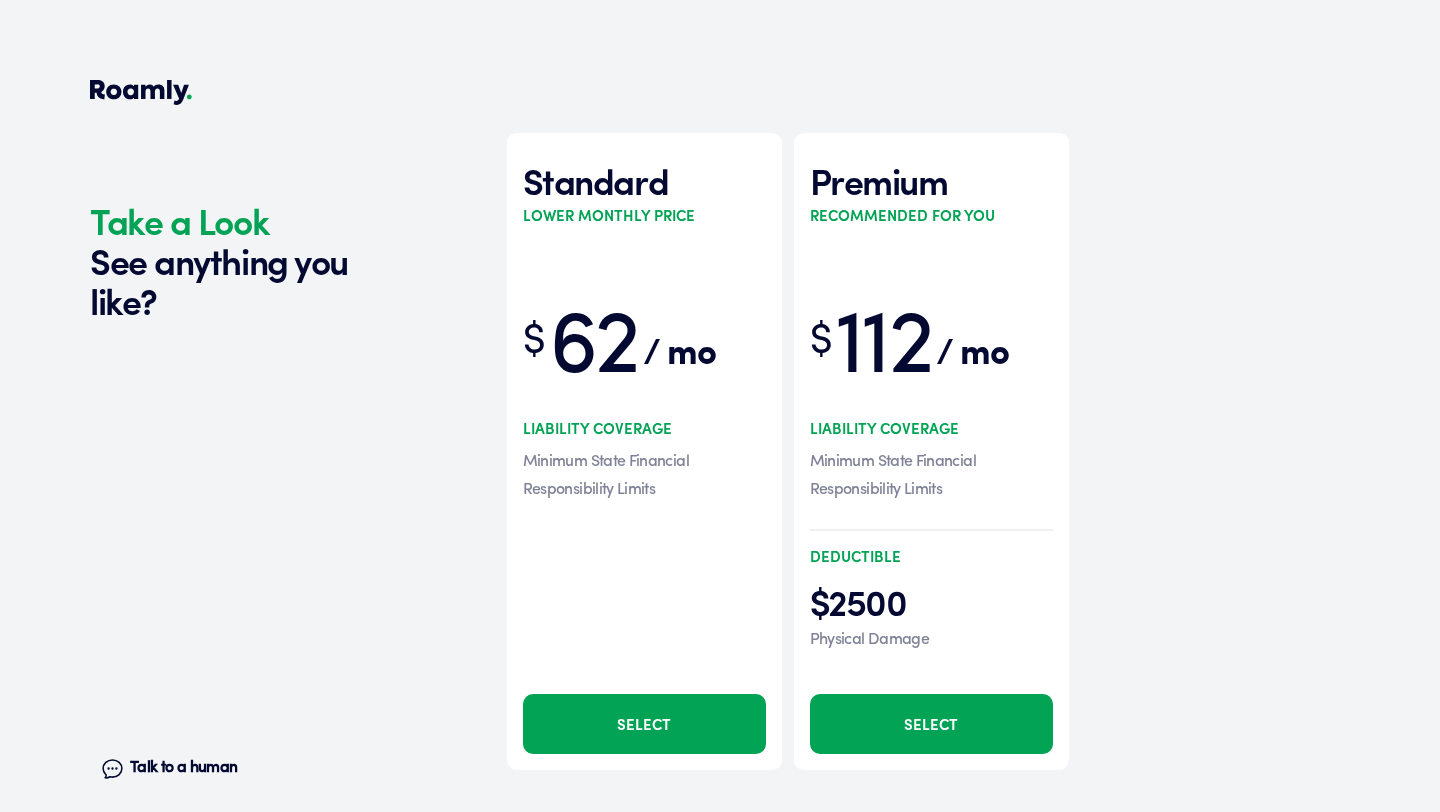 click on "Select" at bounding box center [644, 724] 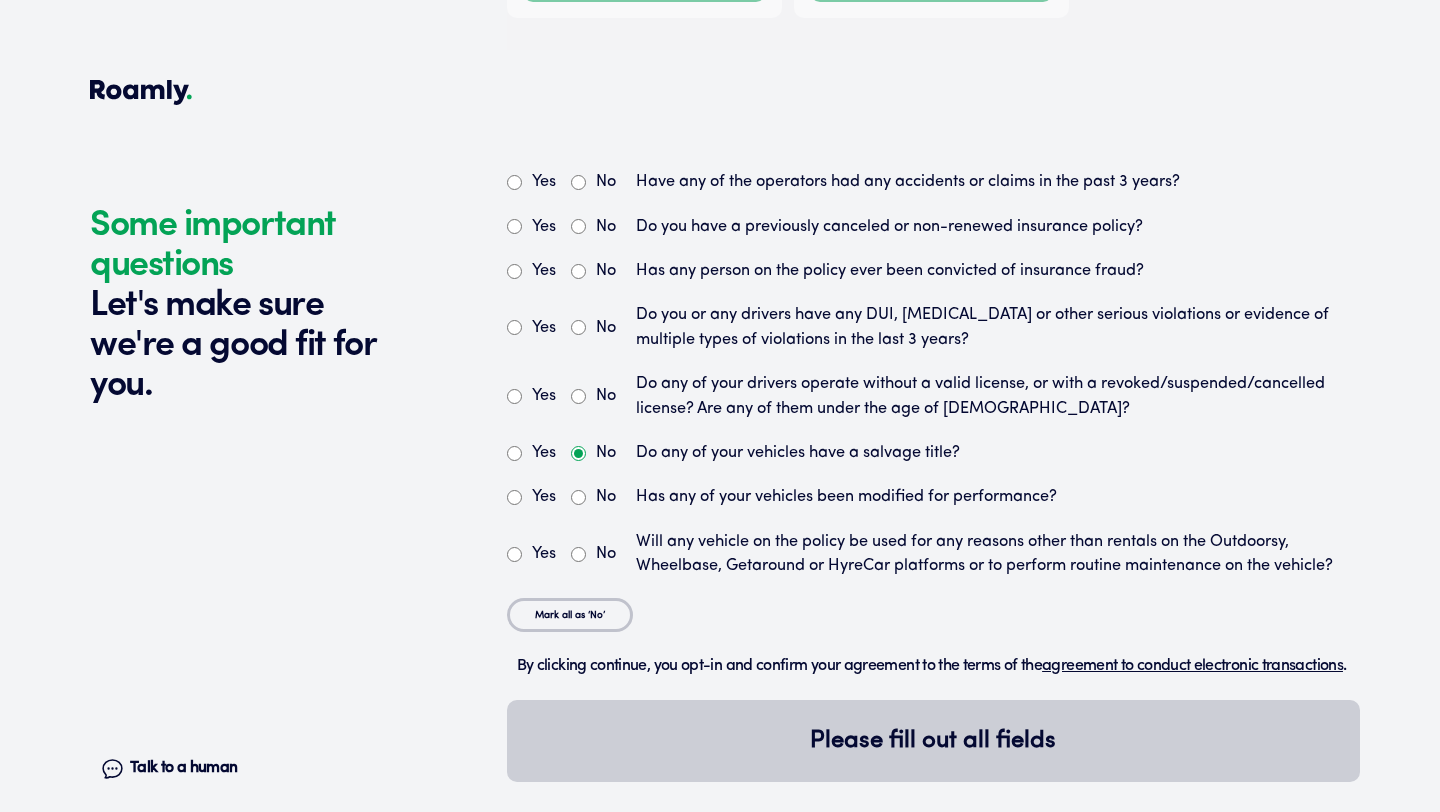 scroll, scrollTop: 3765, scrollLeft: 0, axis: vertical 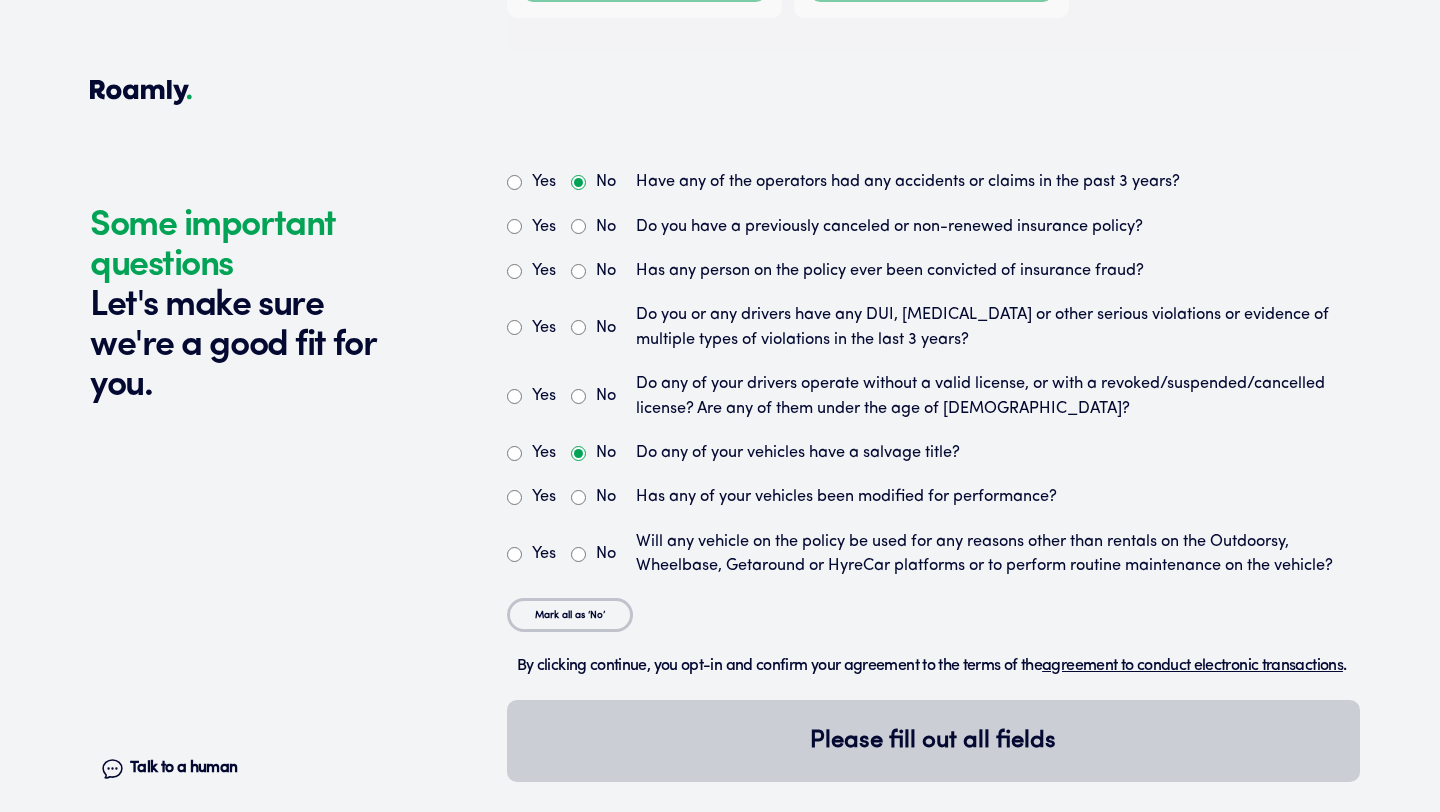 radio on "true" 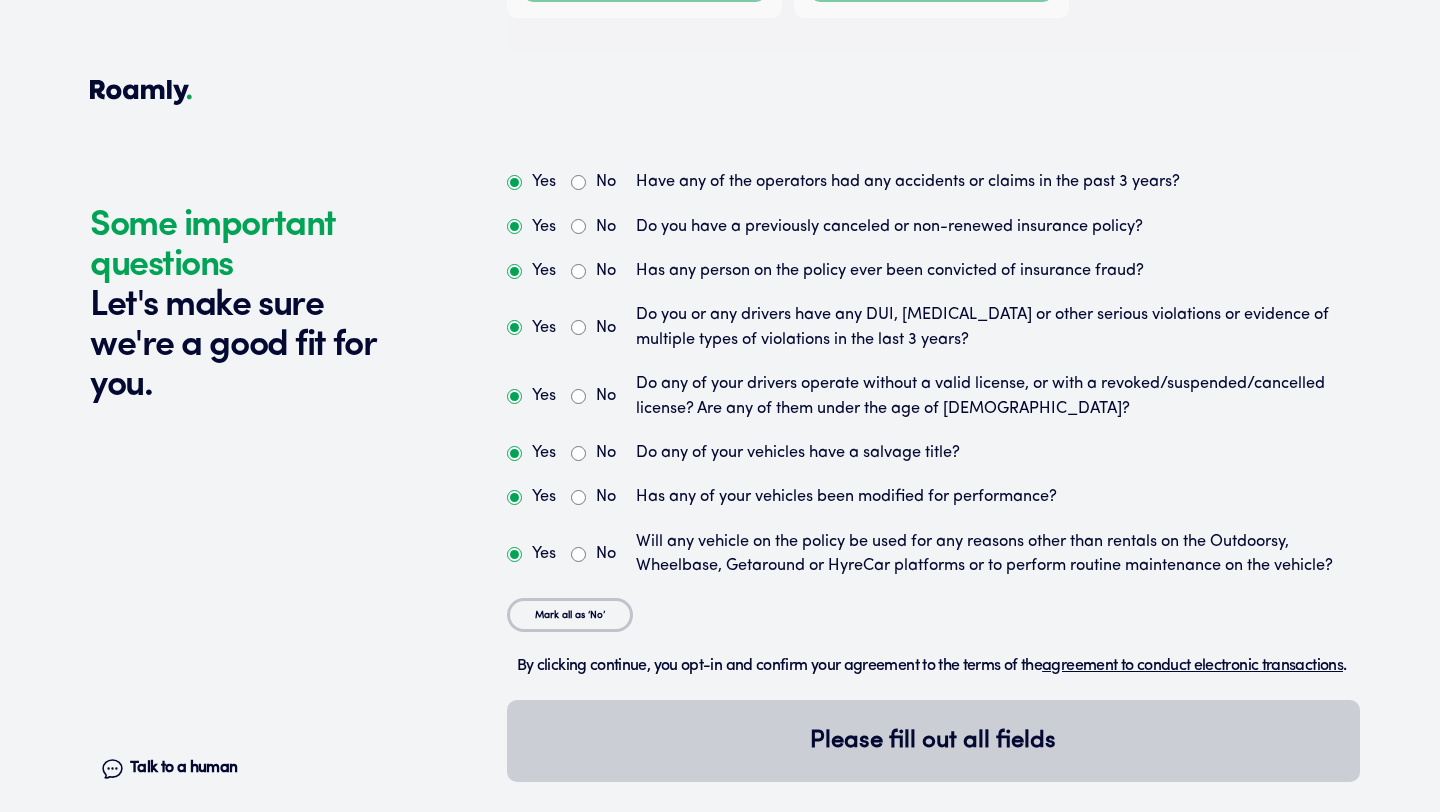 click on "Mark all as ‘No’" at bounding box center [570, 615] 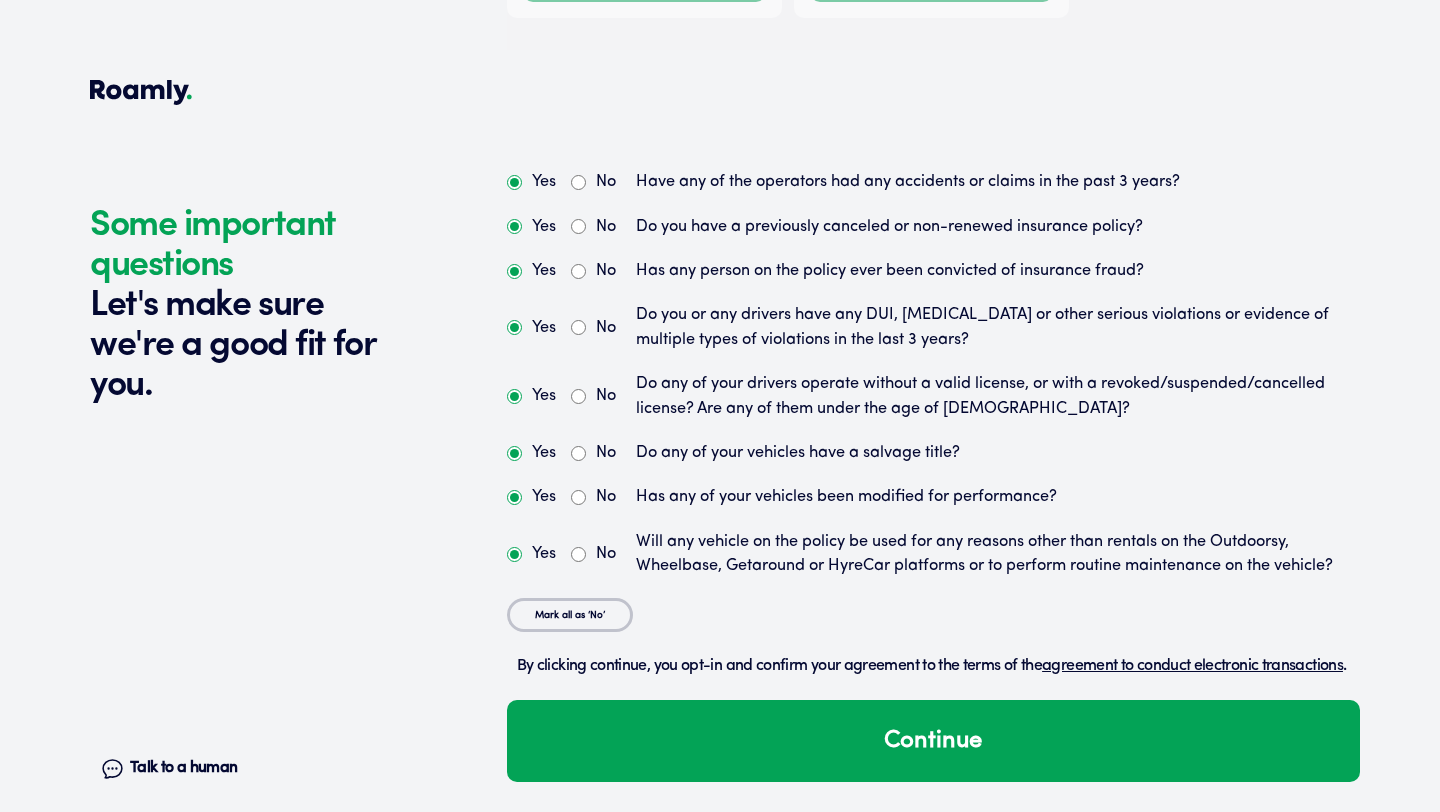 click on "Yes" at bounding box center [514, 554] 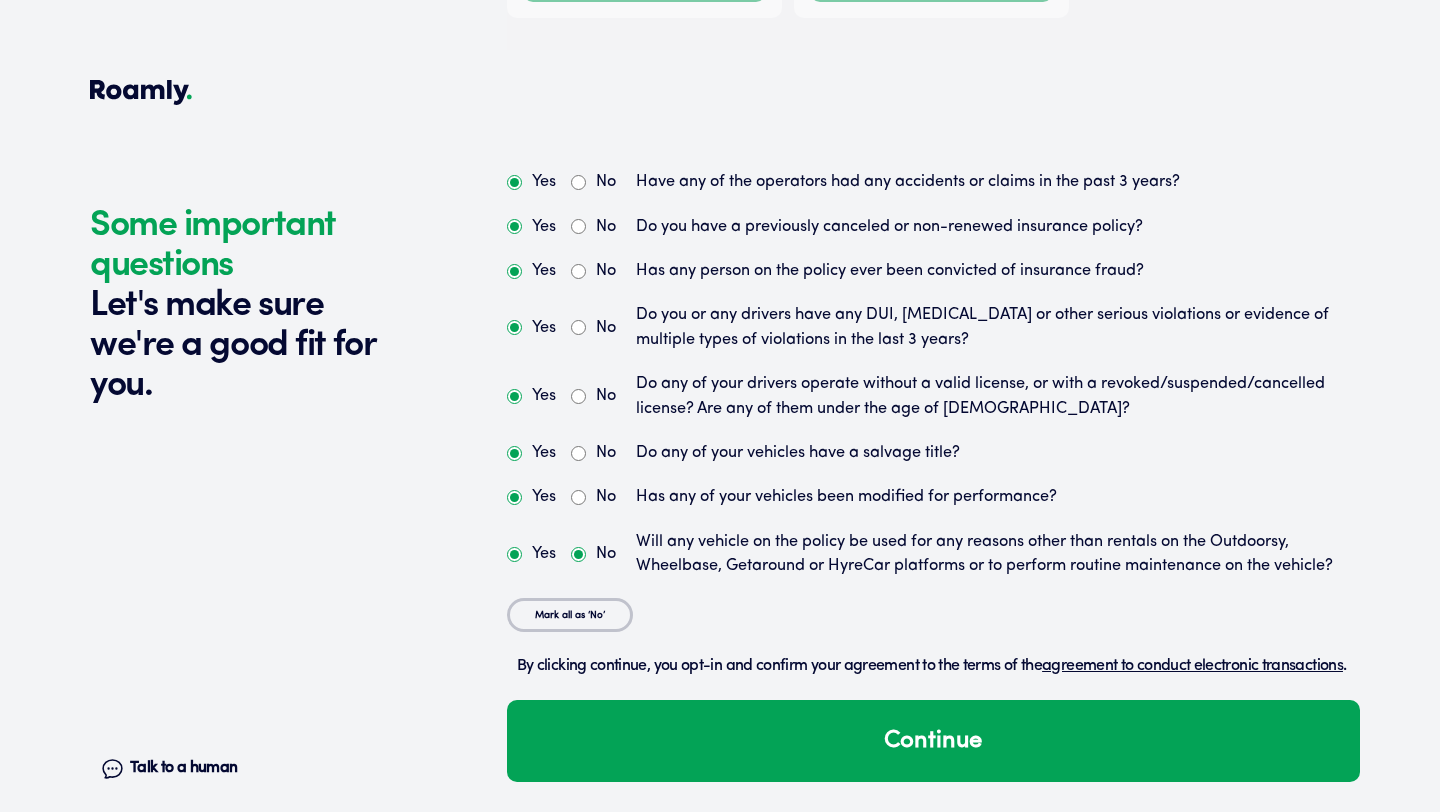 radio on "false" 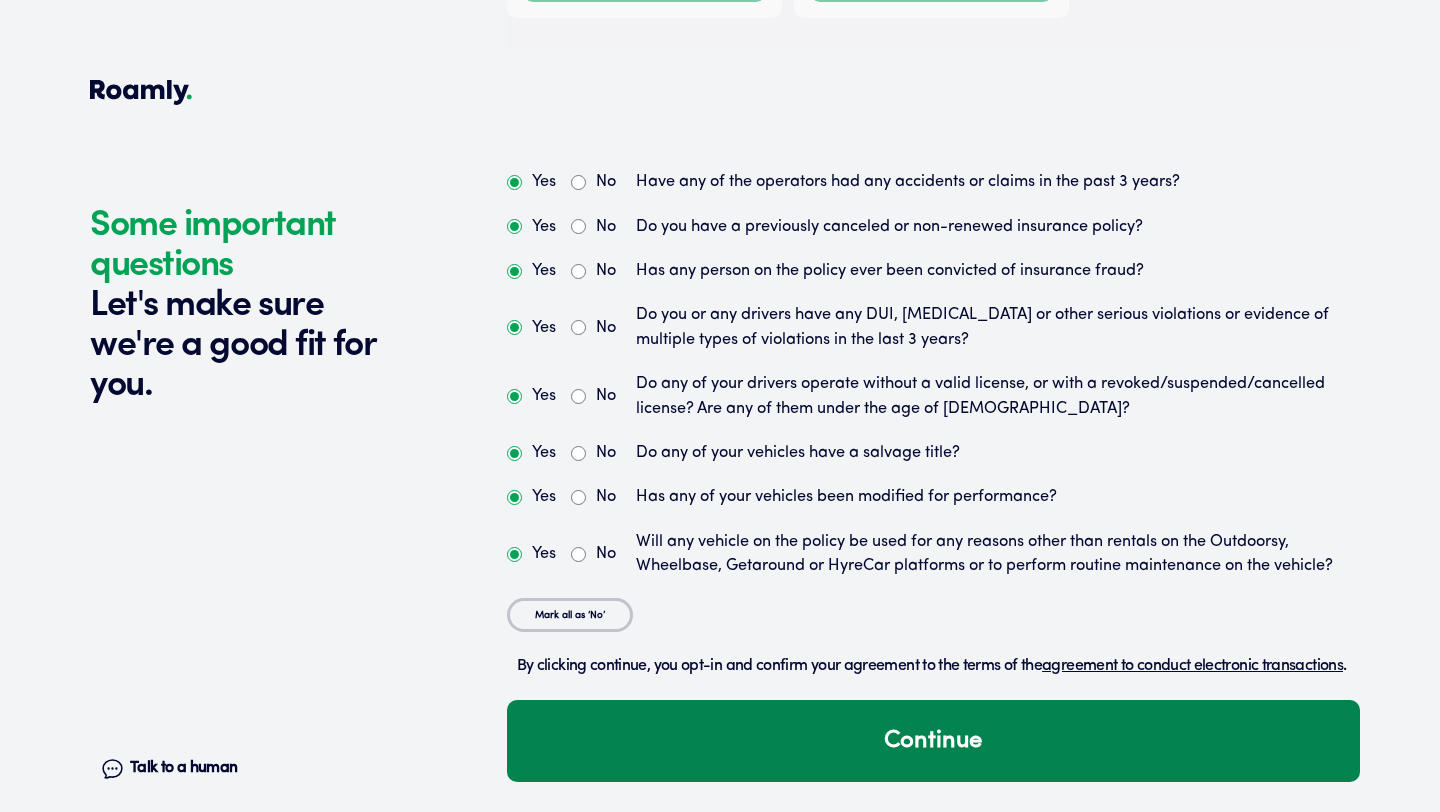 click on "Continue" at bounding box center (933, 741) 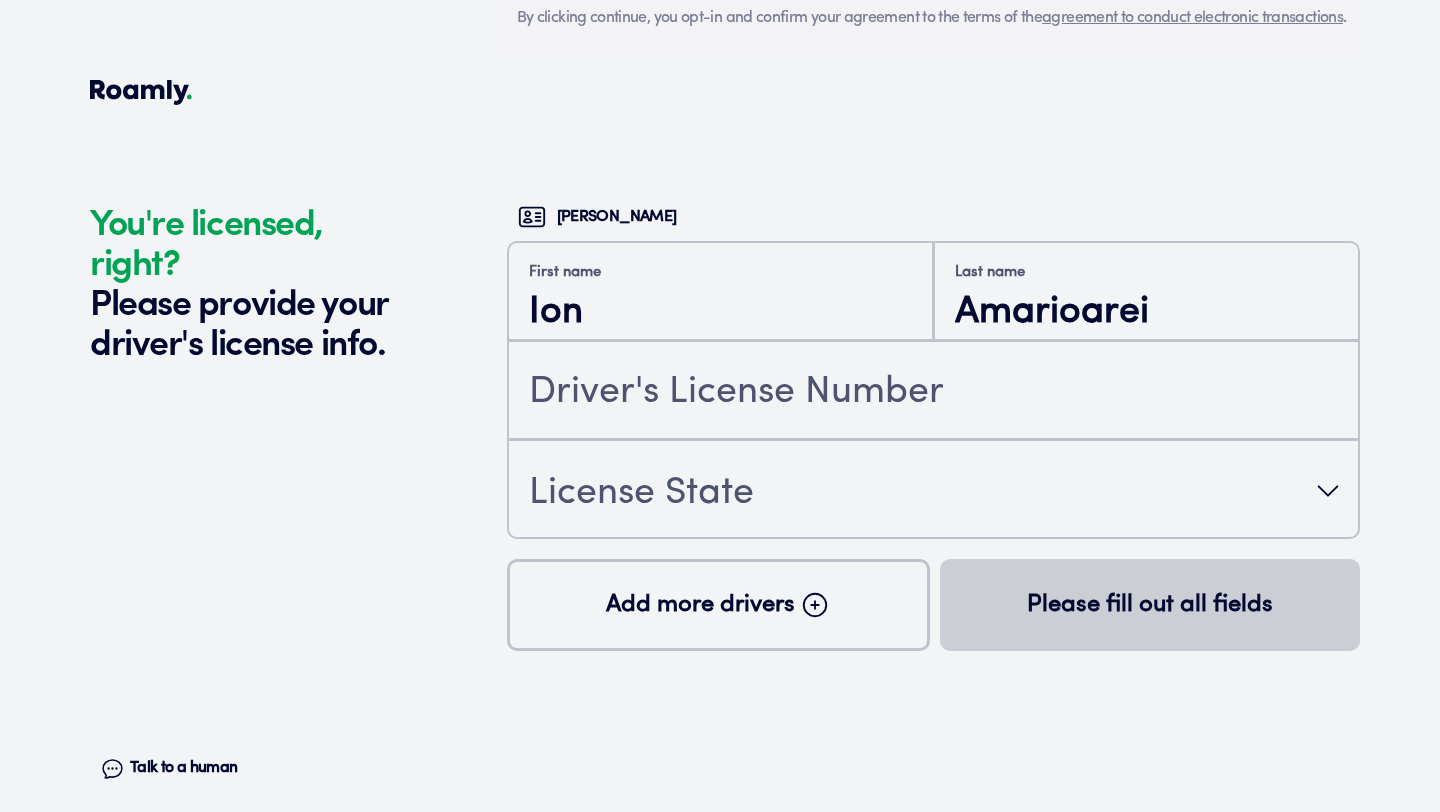 scroll, scrollTop: 4453, scrollLeft: 0, axis: vertical 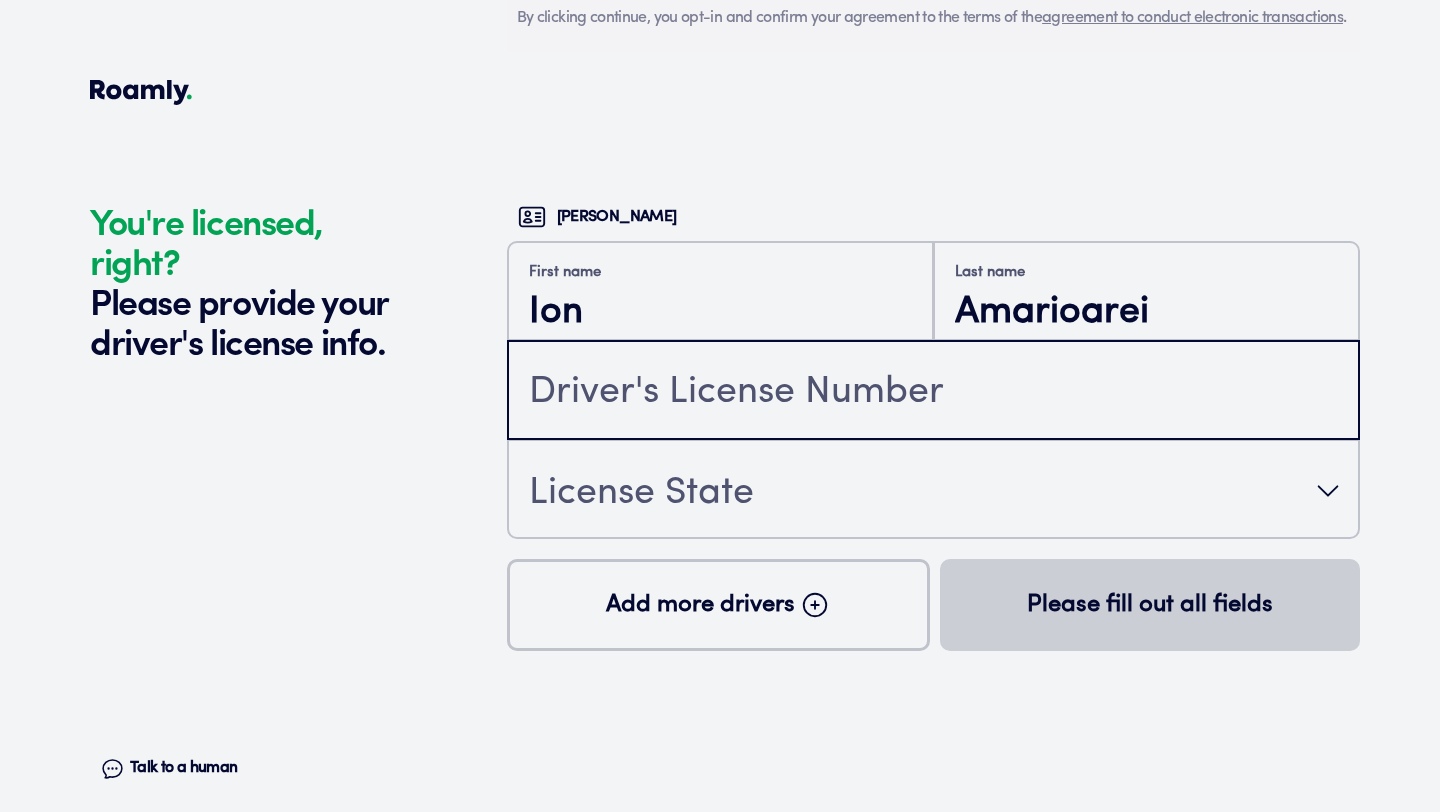 click at bounding box center (933, 392) 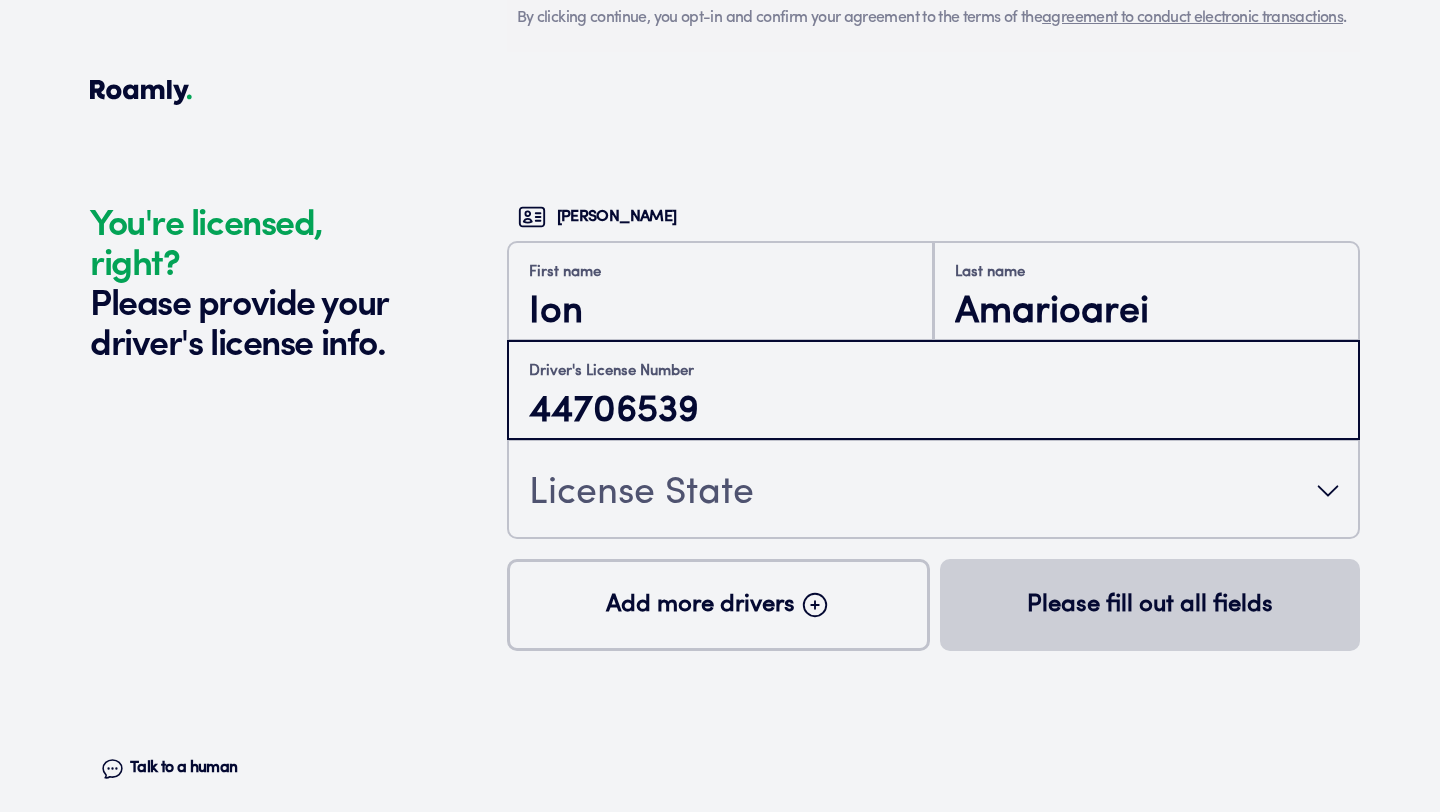 type on "44706539" 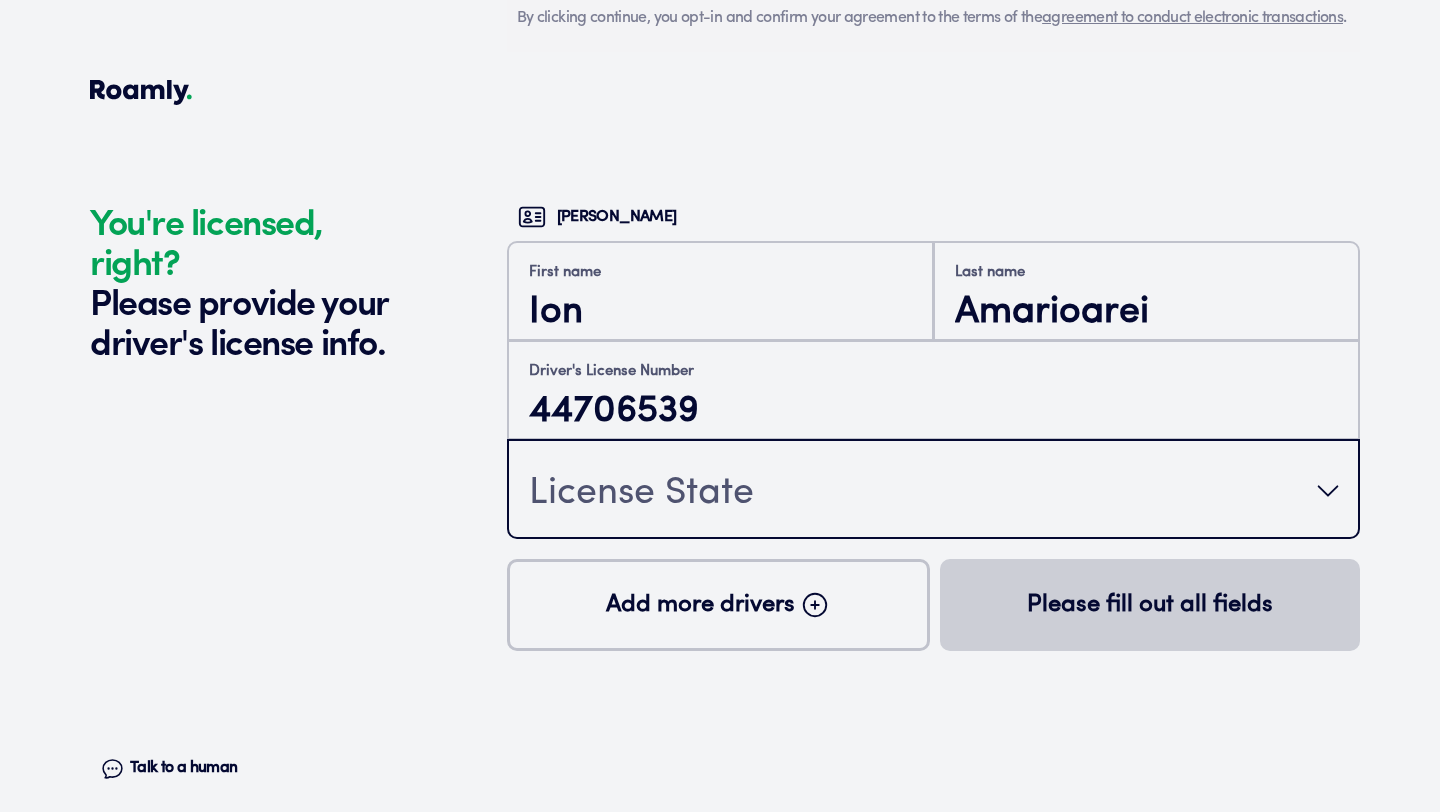click on "License State" at bounding box center [641, 494] 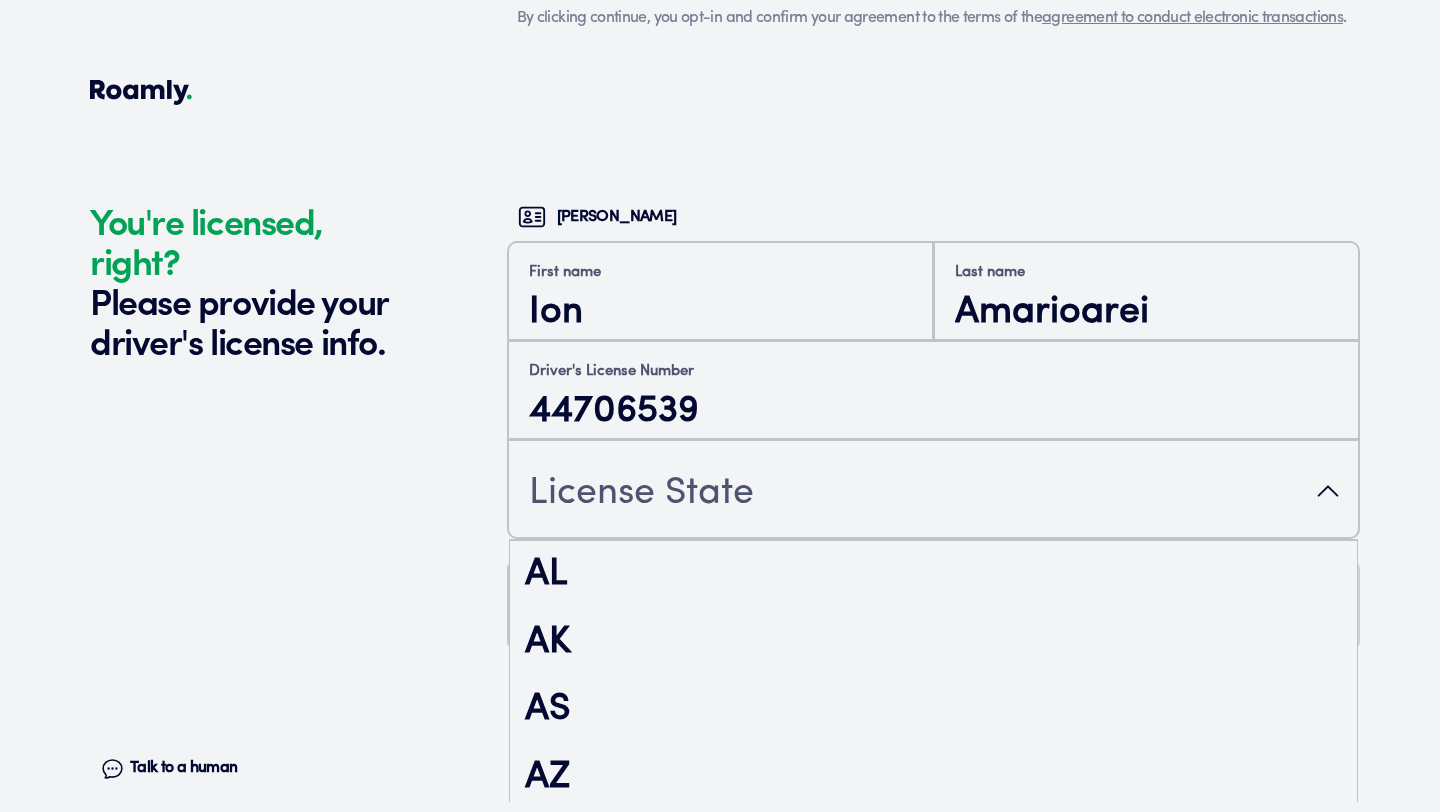 scroll, scrollTop: 2878, scrollLeft: 0, axis: vertical 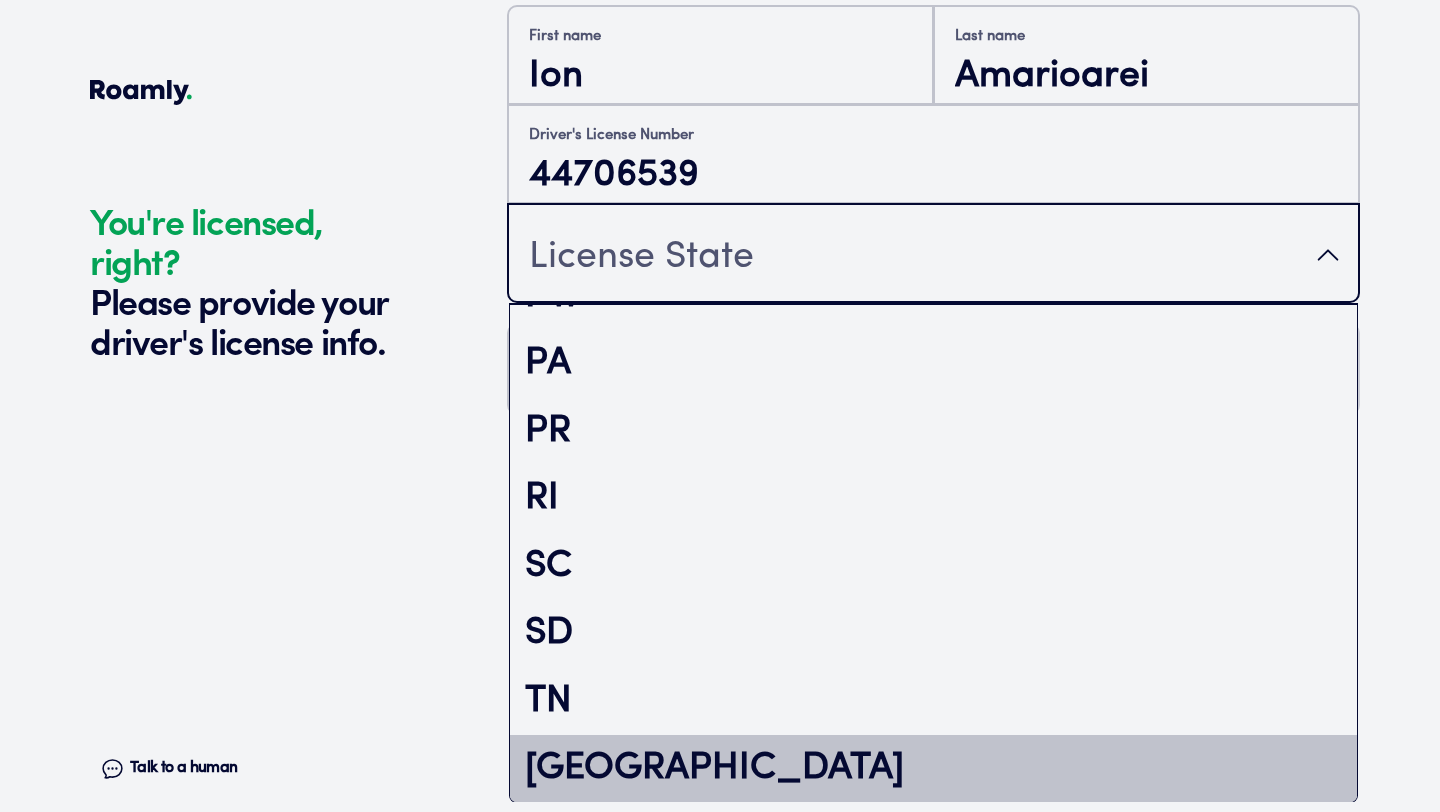 click on "[GEOGRAPHIC_DATA]" at bounding box center [933, 769] 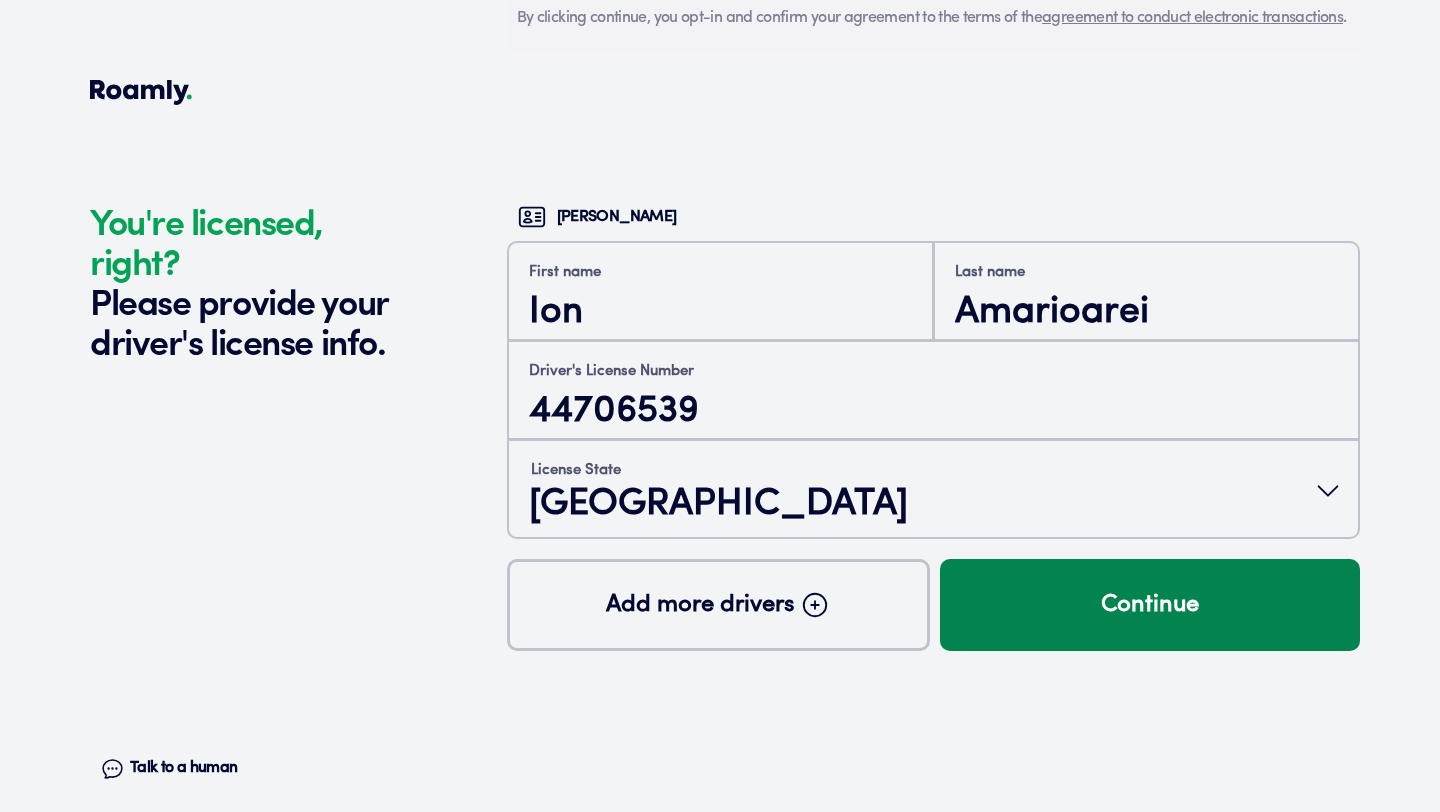 click on "Continue" at bounding box center (1150, 605) 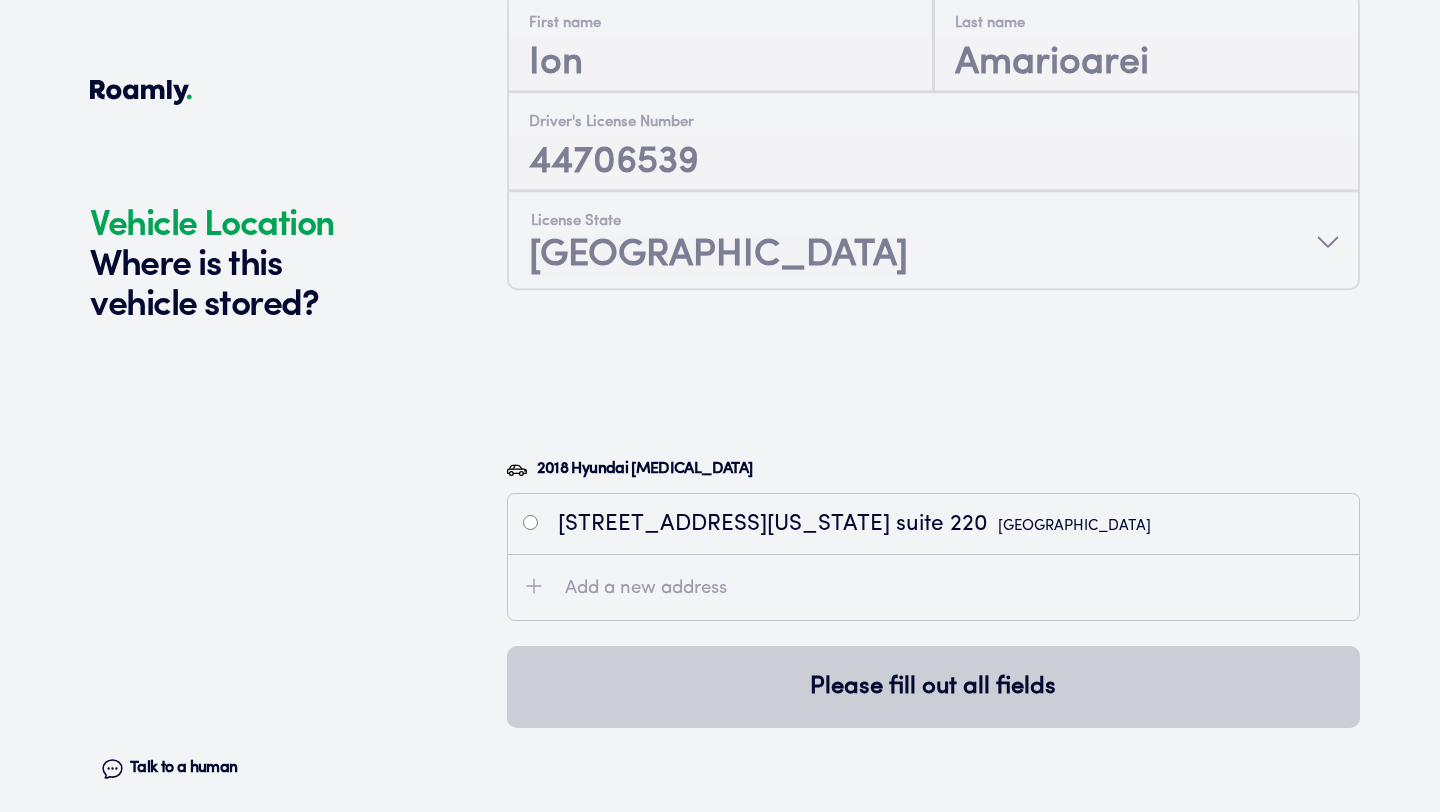 scroll, scrollTop: 5010, scrollLeft: 0, axis: vertical 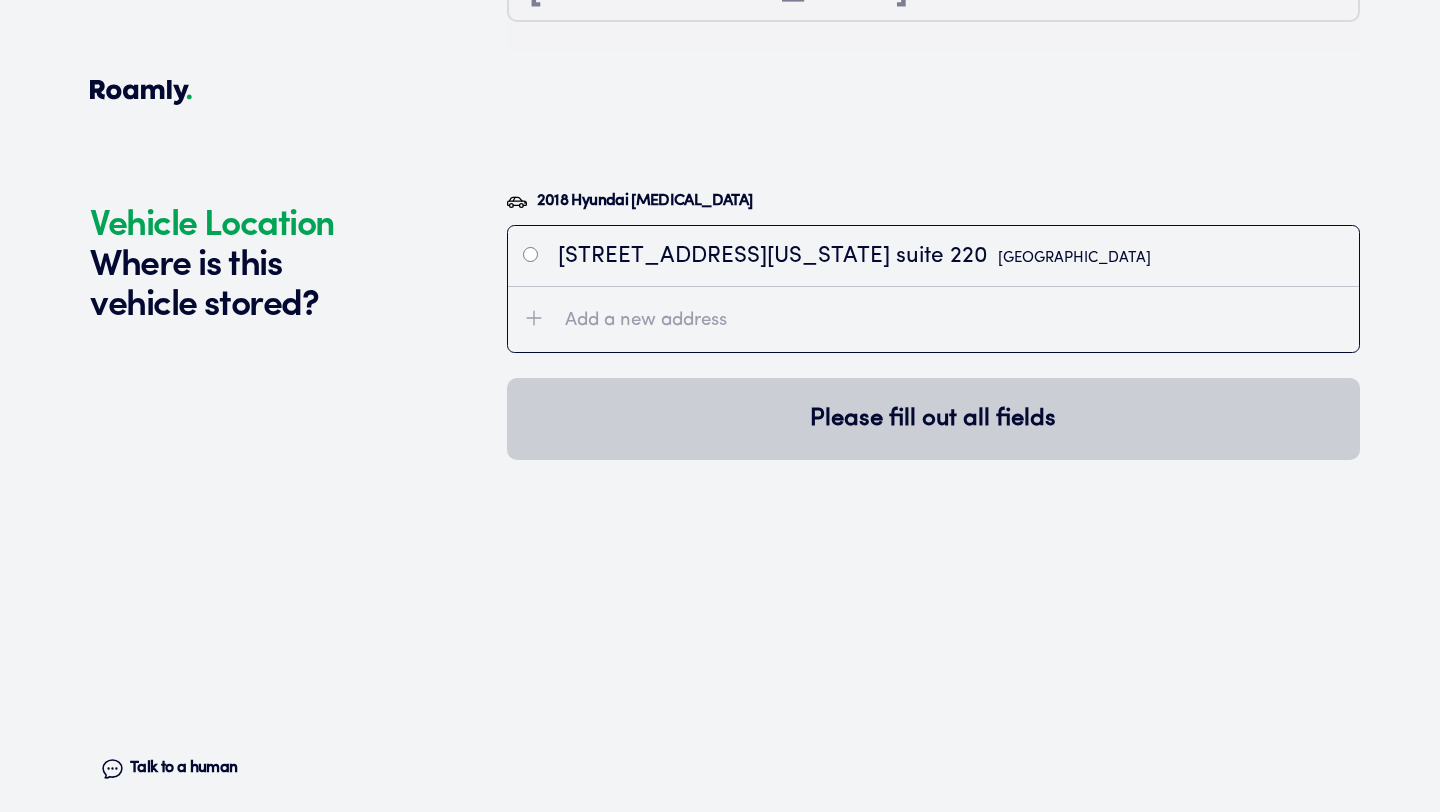 click at bounding box center (530, 254) 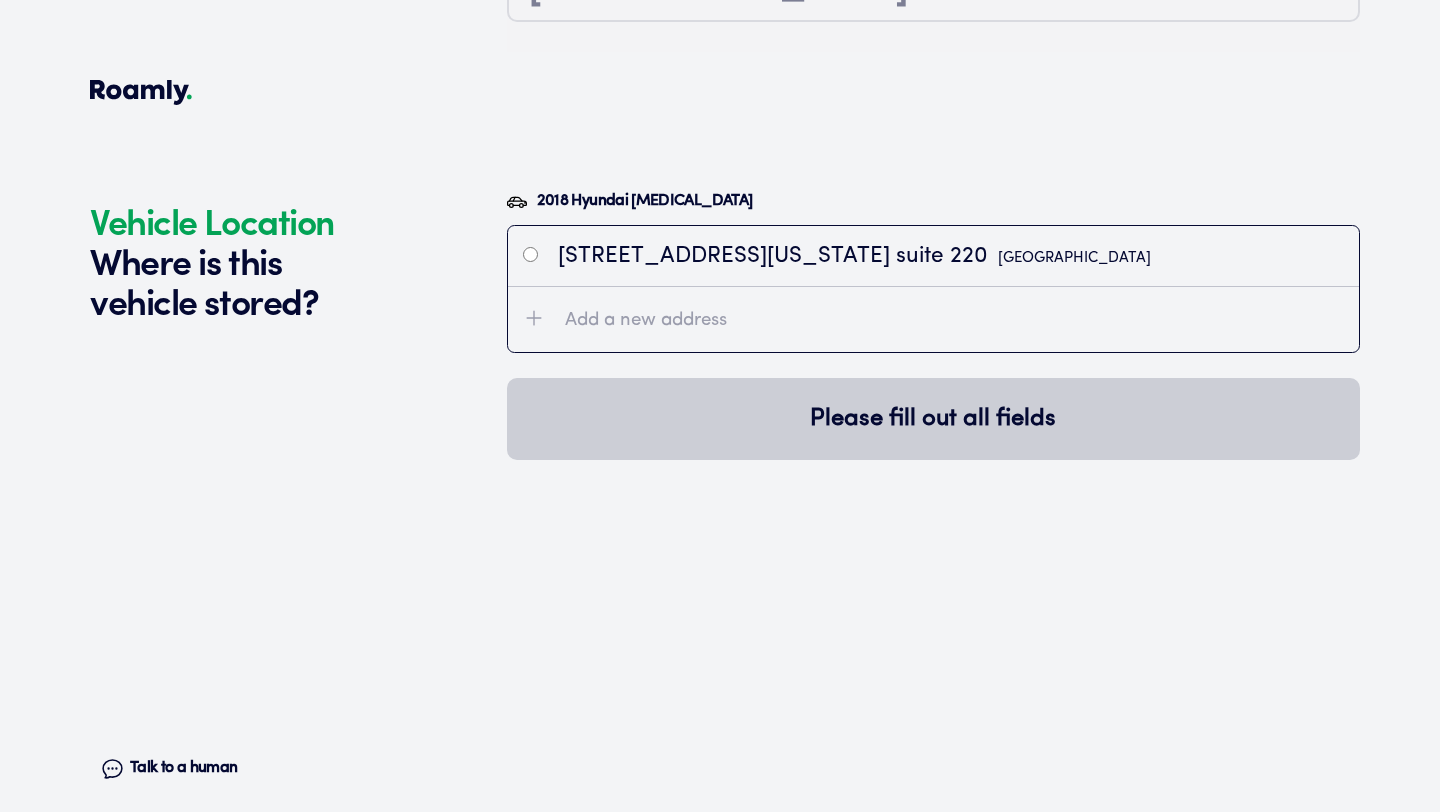 radio on "true" 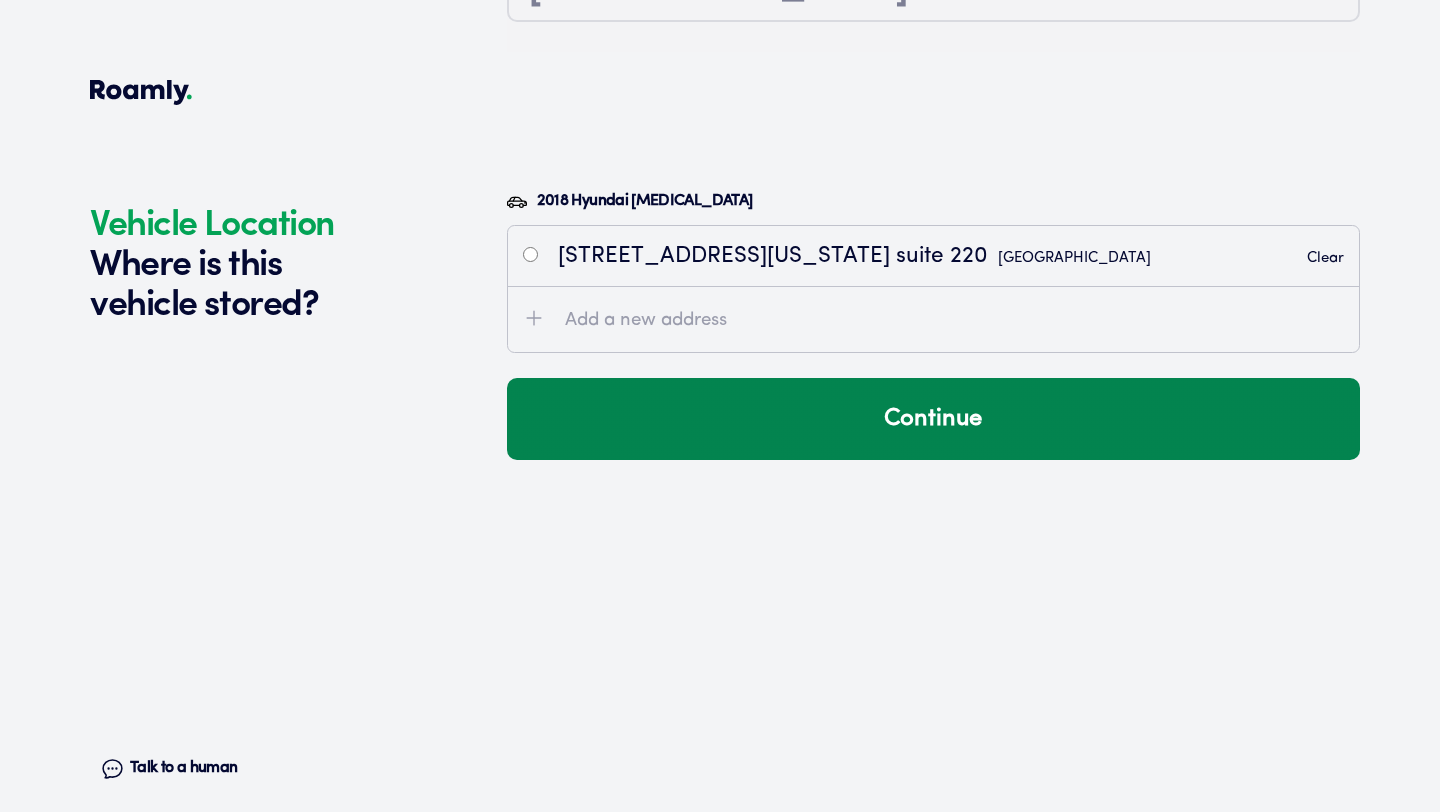 click on "Continue" at bounding box center (933, 419) 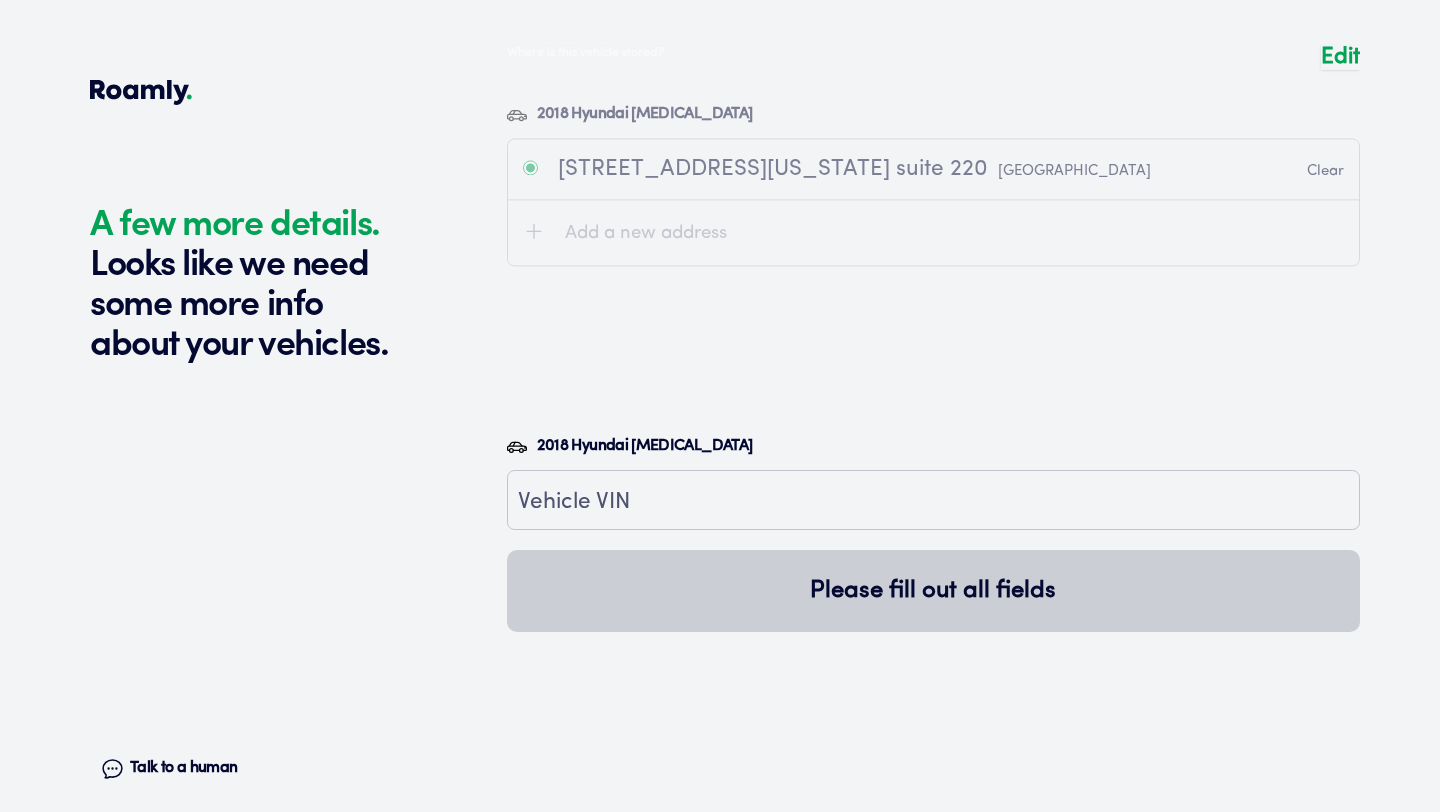 scroll, scrollTop: 5386, scrollLeft: 0, axis: vertical 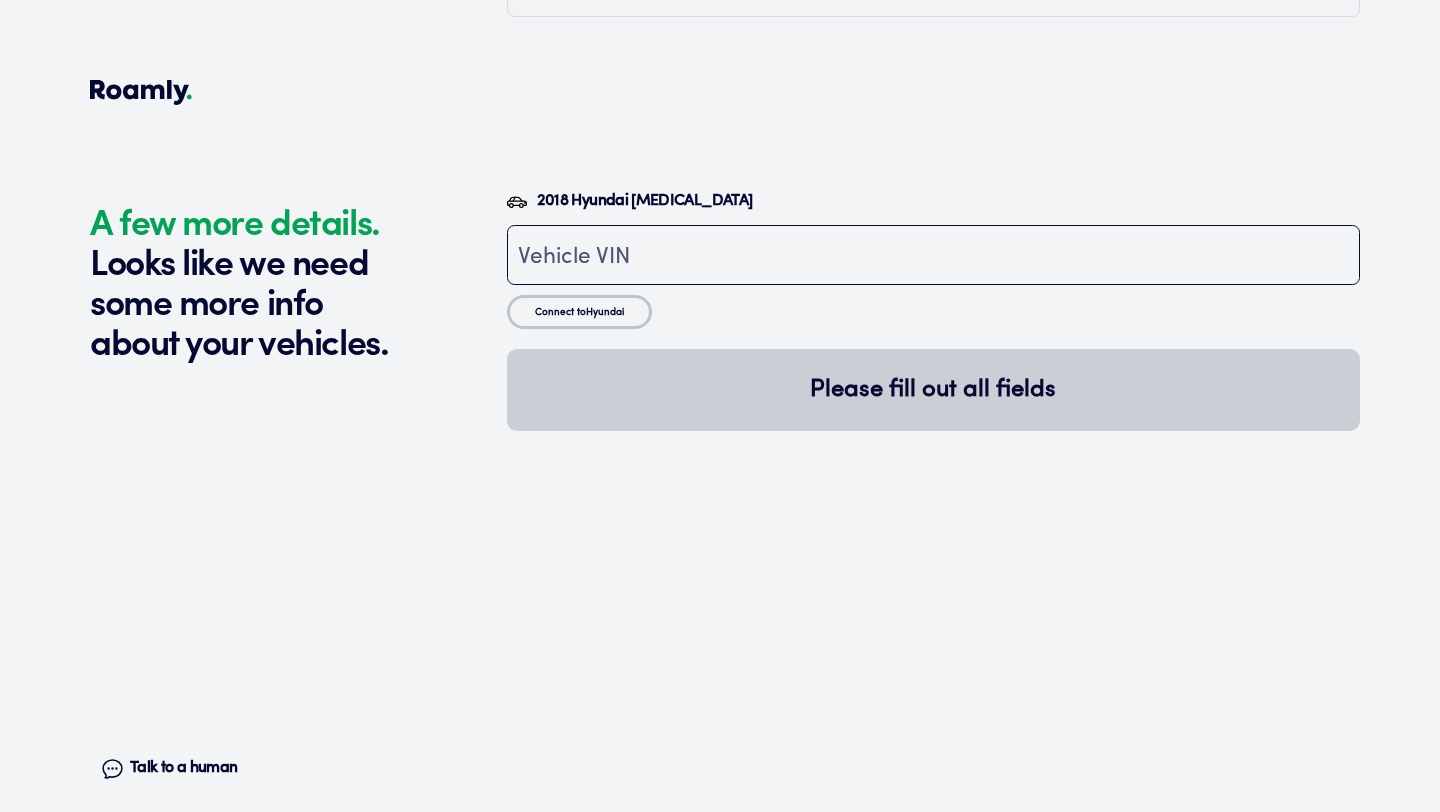 click at bounding box center (933, 257) 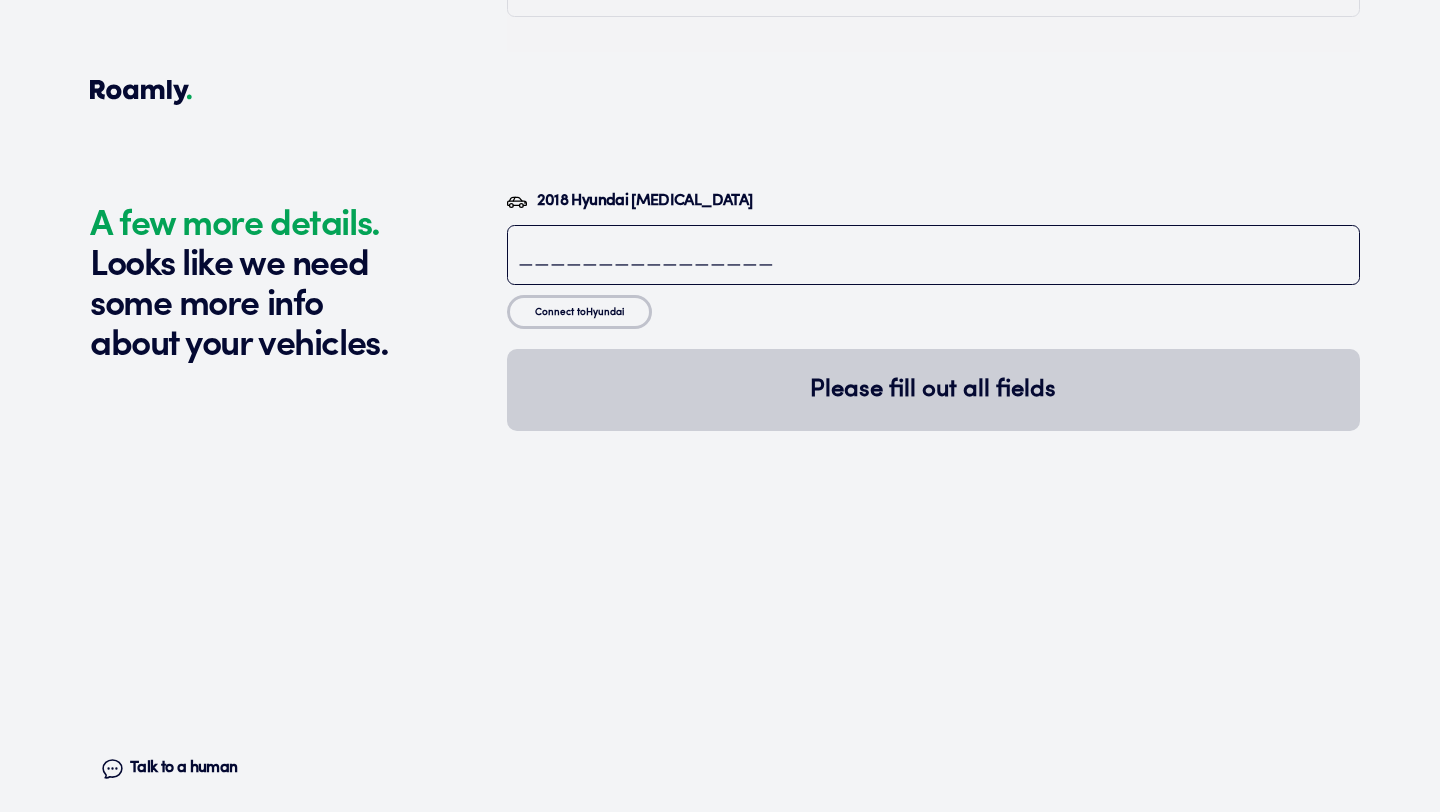 paste on "[US_VEHICLE_IDENTIFICATION_NUMBER]" 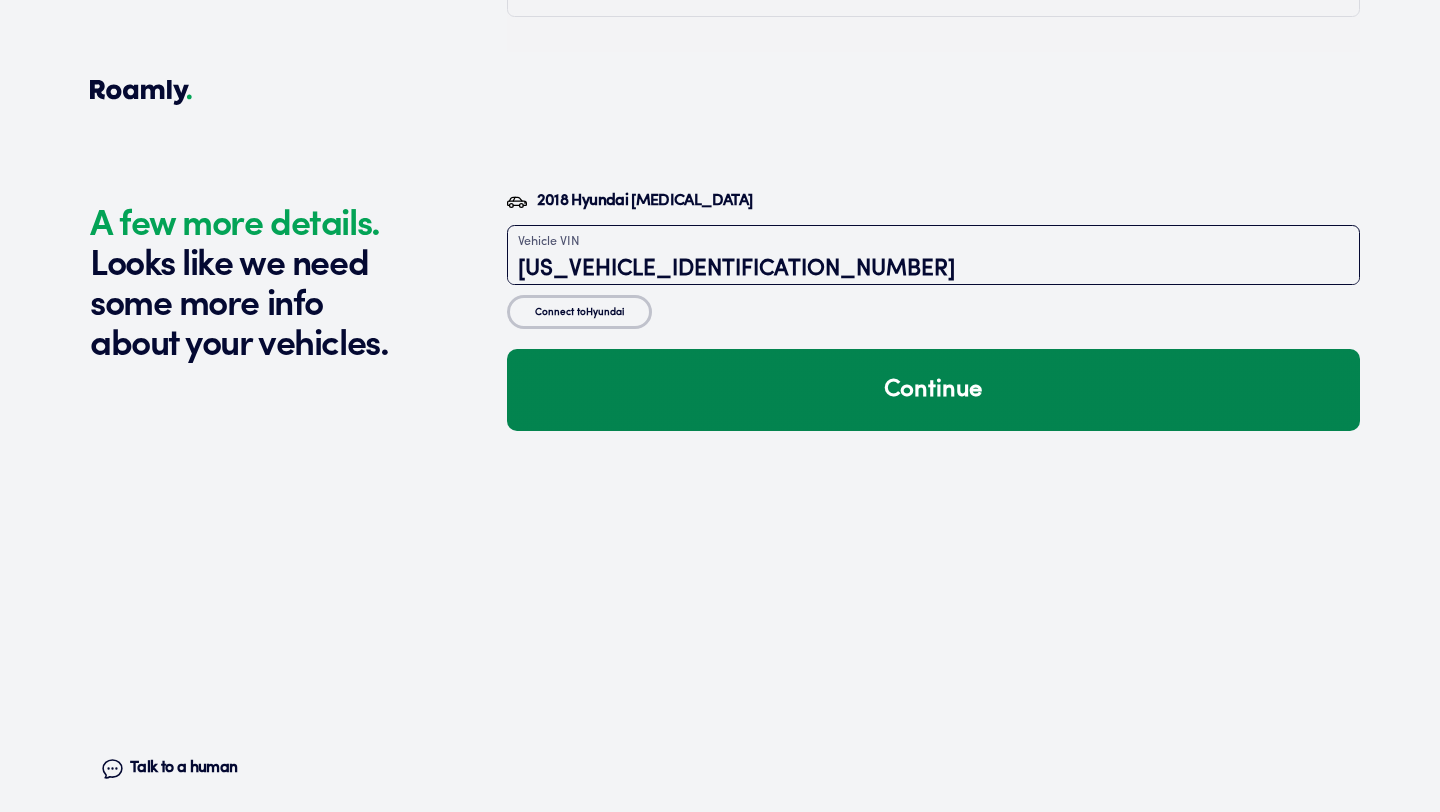 type on "[US_VEHICLE_IDENTIFICATION_NUMBER]" 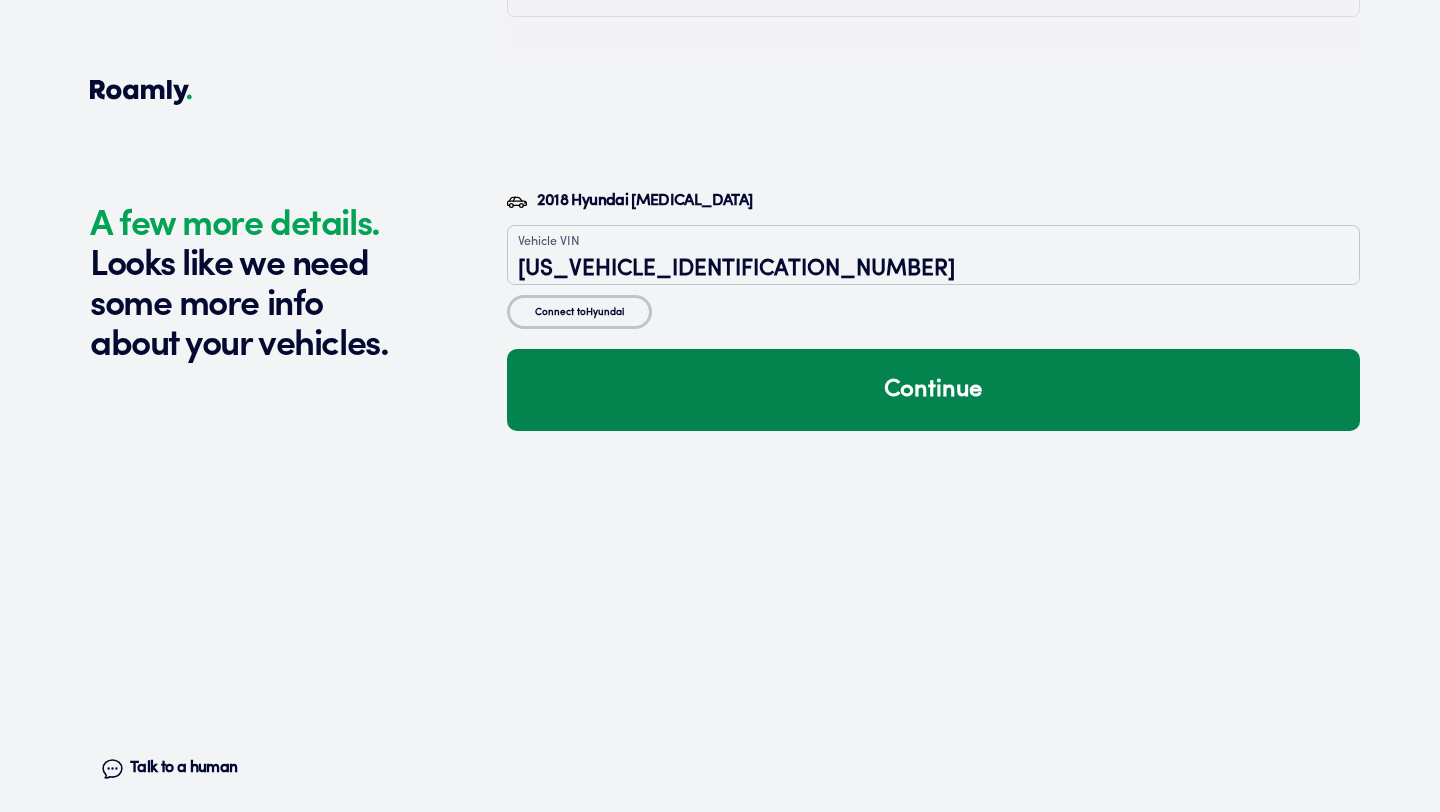 click on "Continue" at bounding box center [933, 390] 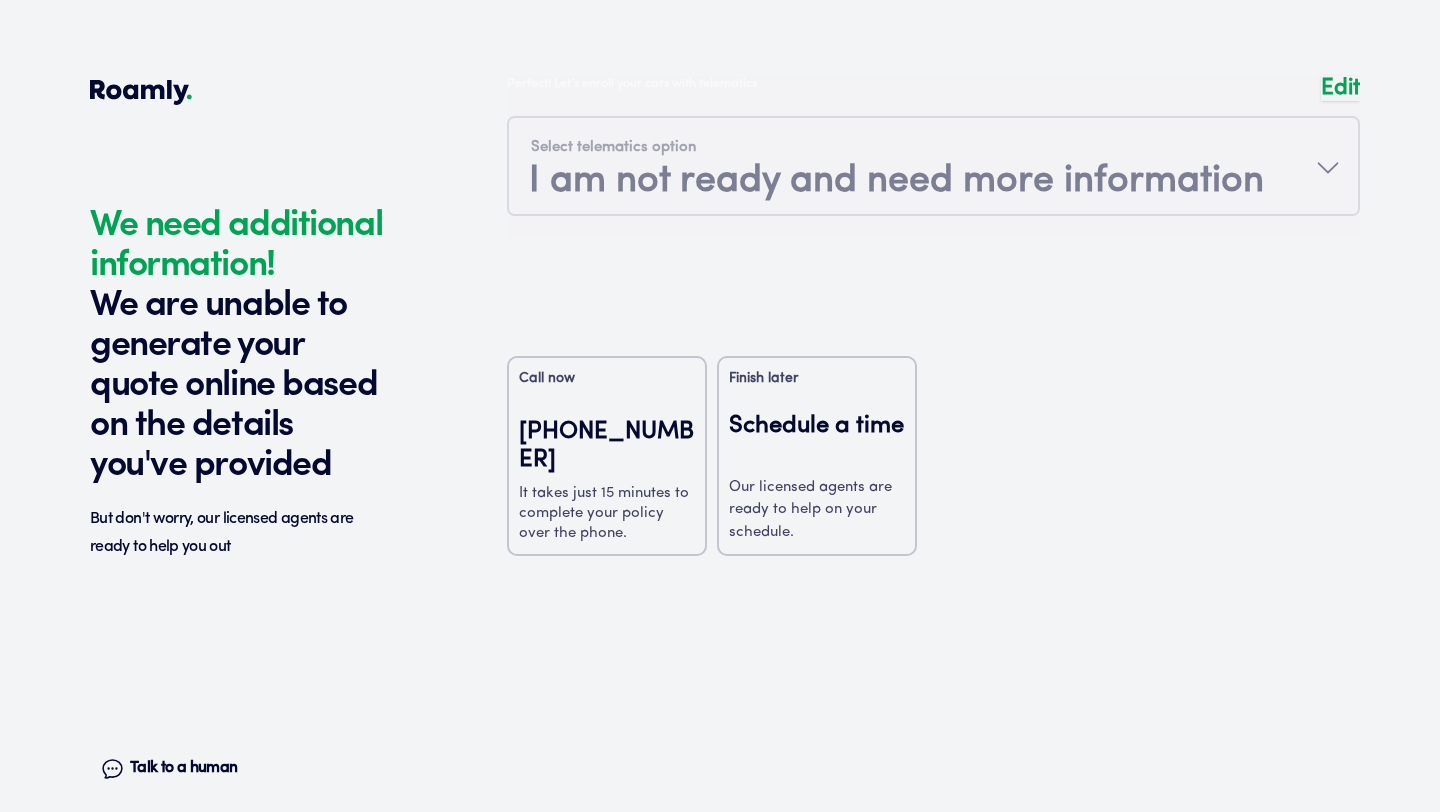 scroll, scrollTop: 2707, scrollLeft: 0, axis: vertical 